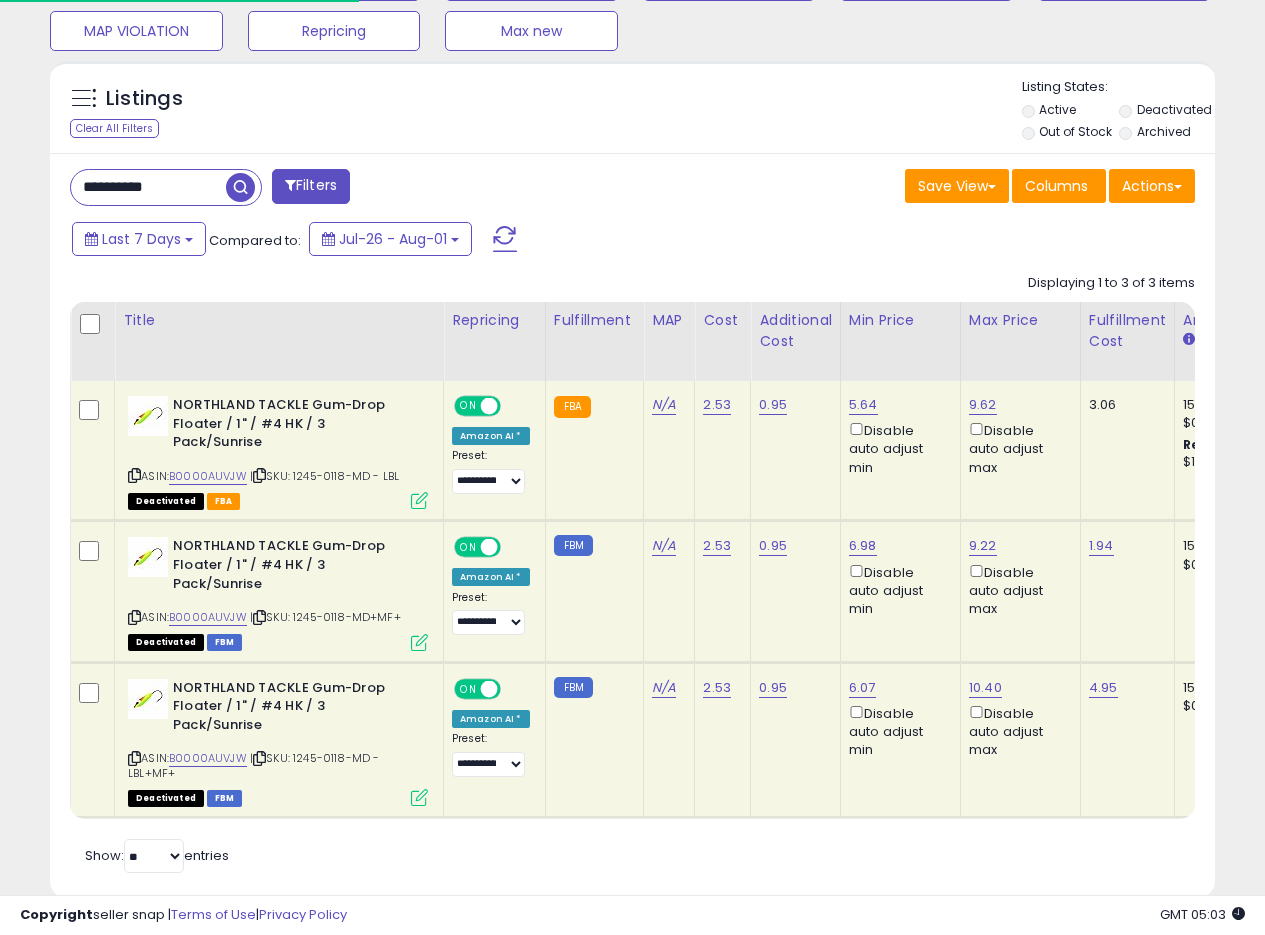 scroll, scrollTop: 719, scrollLeft: 0, axis: vertical 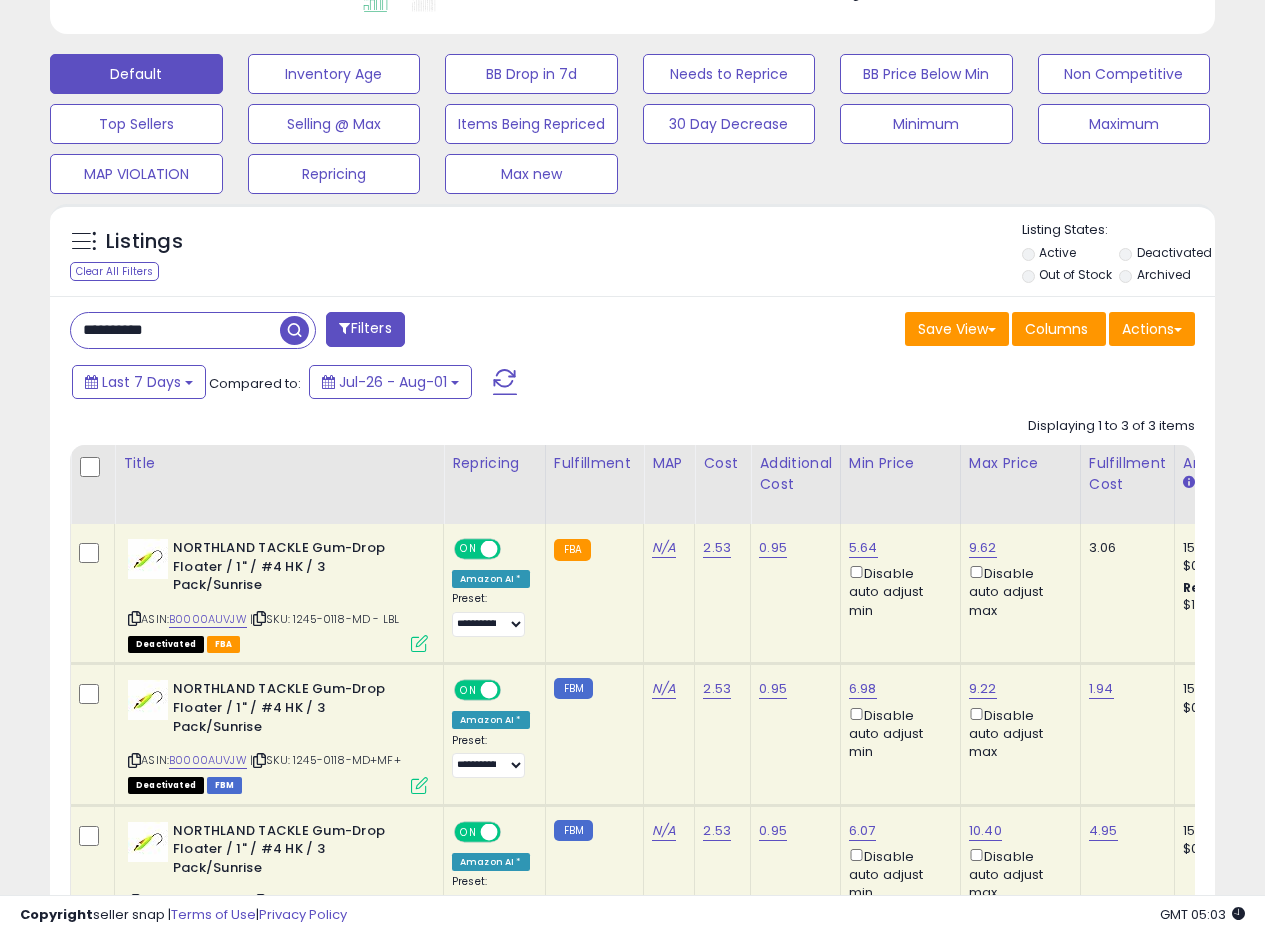 drag, startPoint x: 198, startPoint y: 330, endPoint x: 0, endPoint y: 306, distance: 199.44925 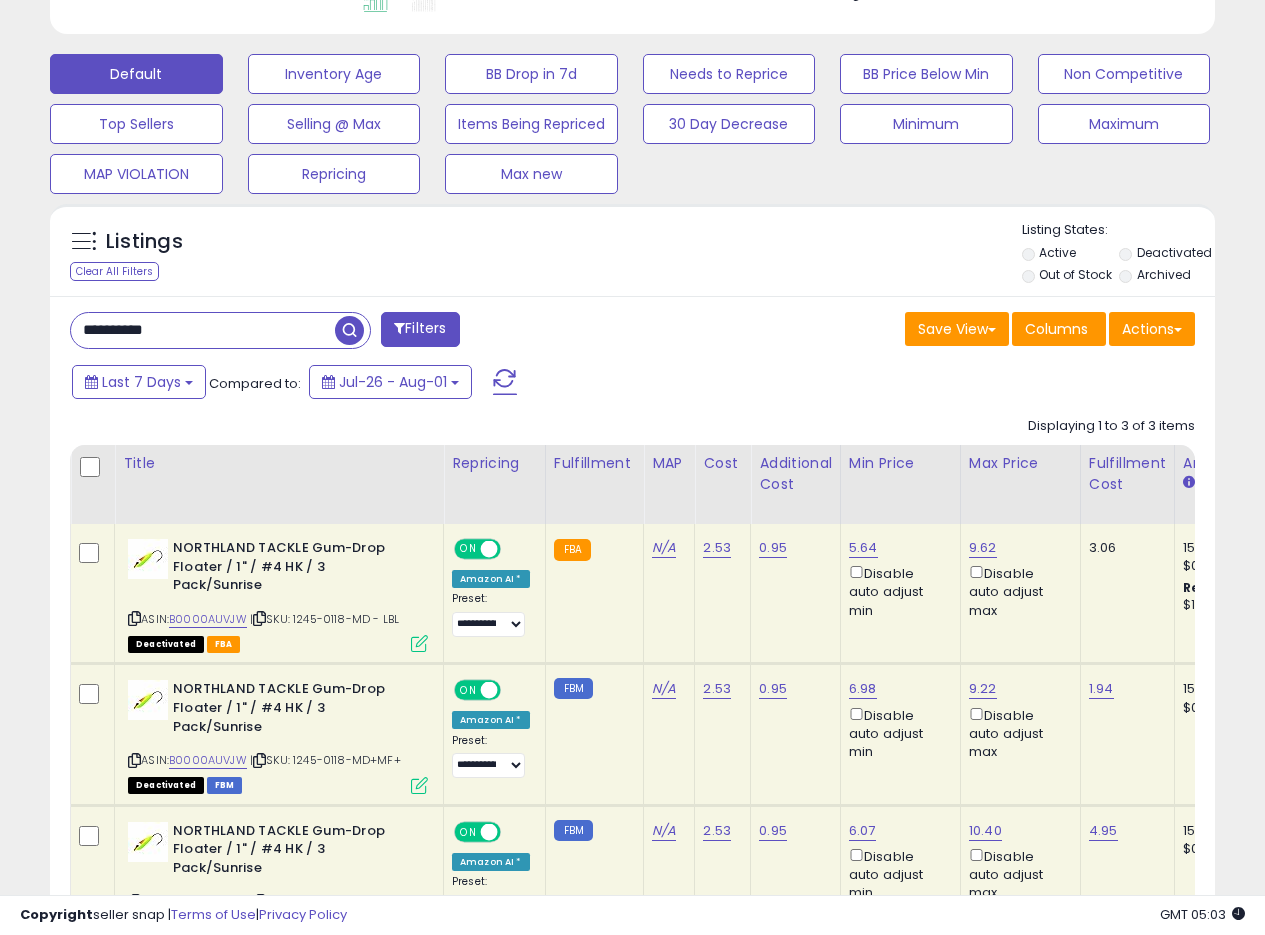paste 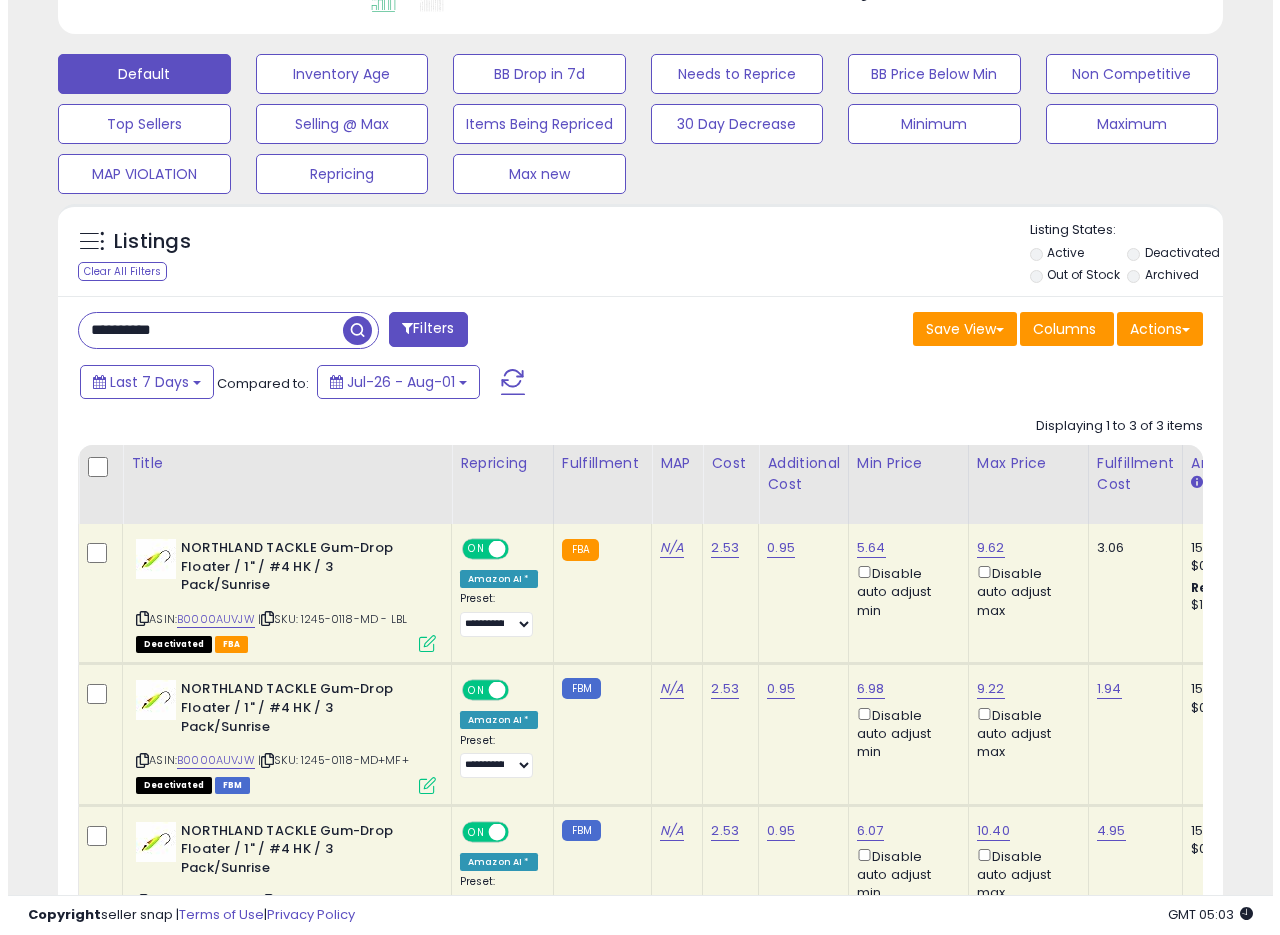 scroll, scrollTop: 335, scrollLeft: 0, axis: vertical 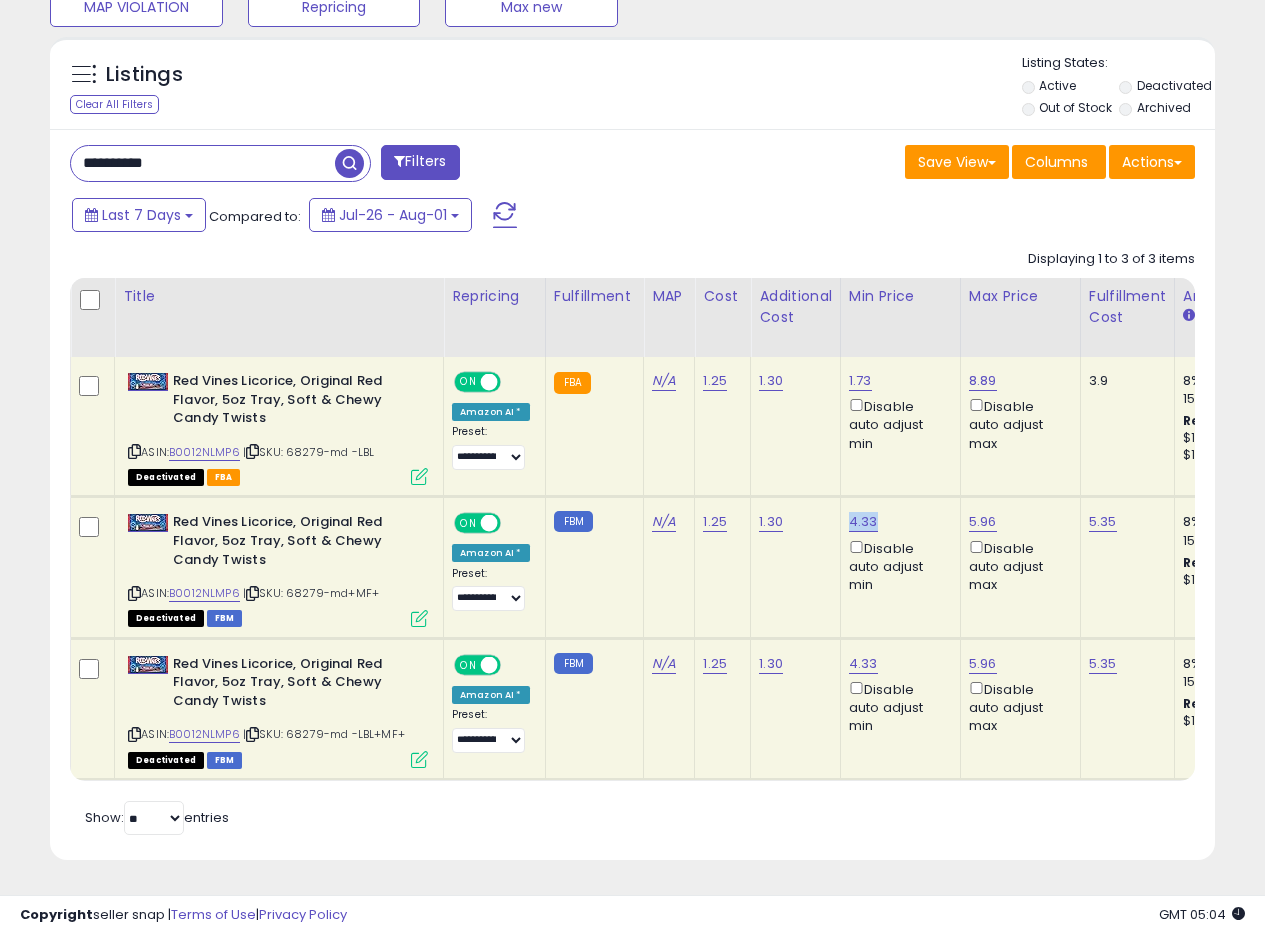 drag, startPoint x: 875, startPoint y: 500, endPoint x: 846, endPoint y: 509, distance: 30.364452 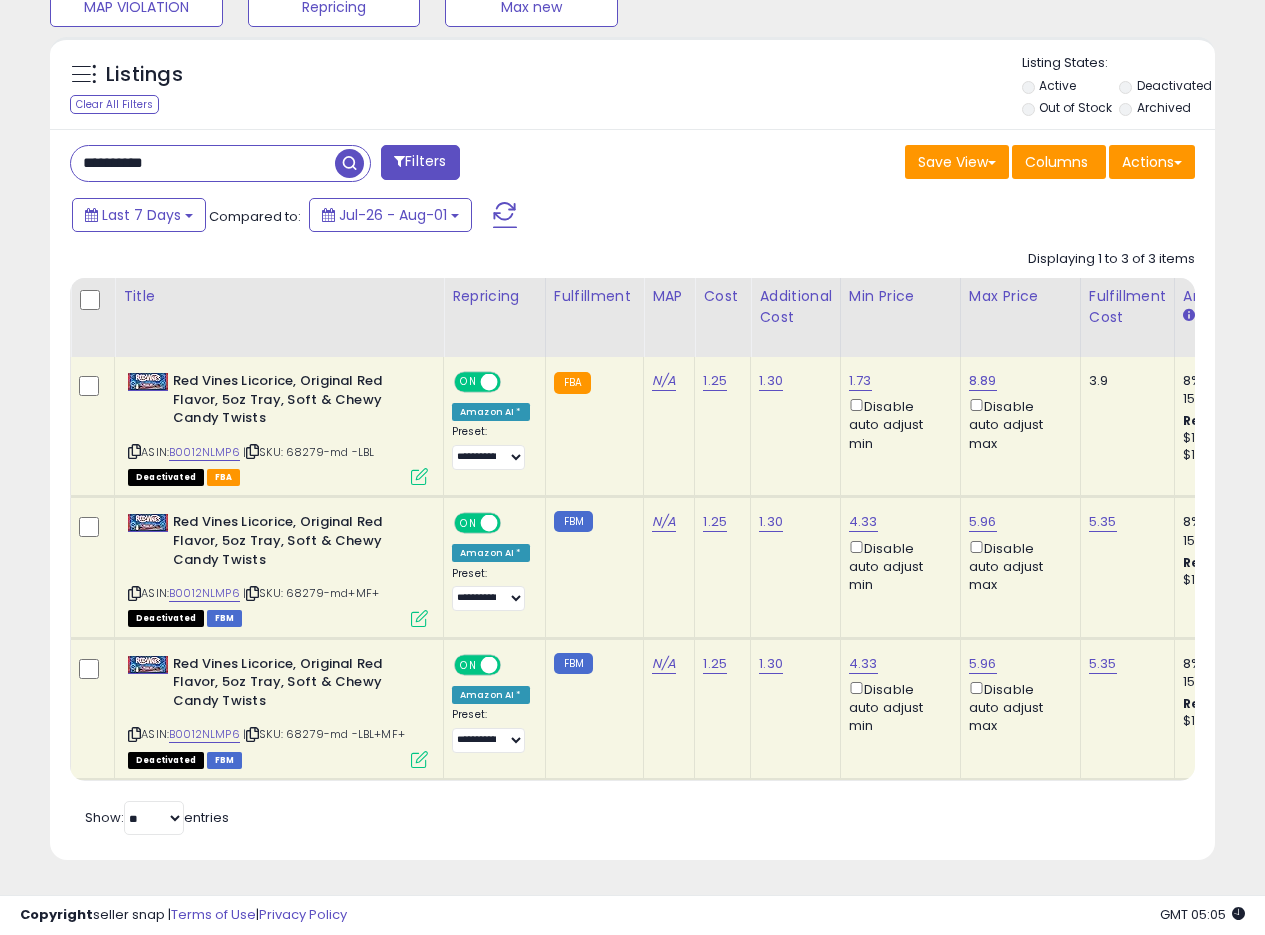 drag, startPoint x: 224, startPoint y: 161, endPoint x: 0, endPoint y: 136, distance: 225.39078 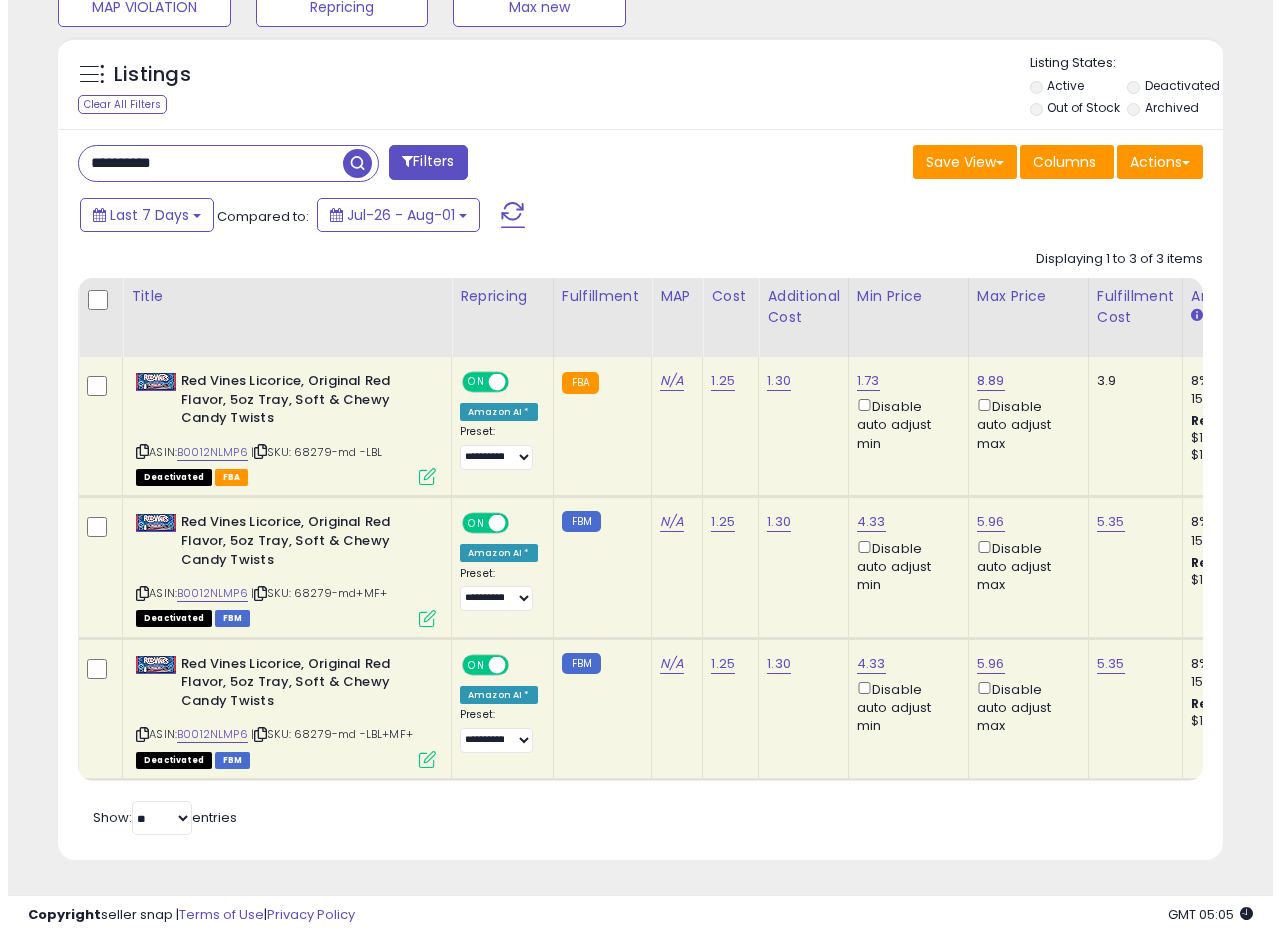 scroll, scrollTop: 335, scrollLeft: 0, axis: vertical 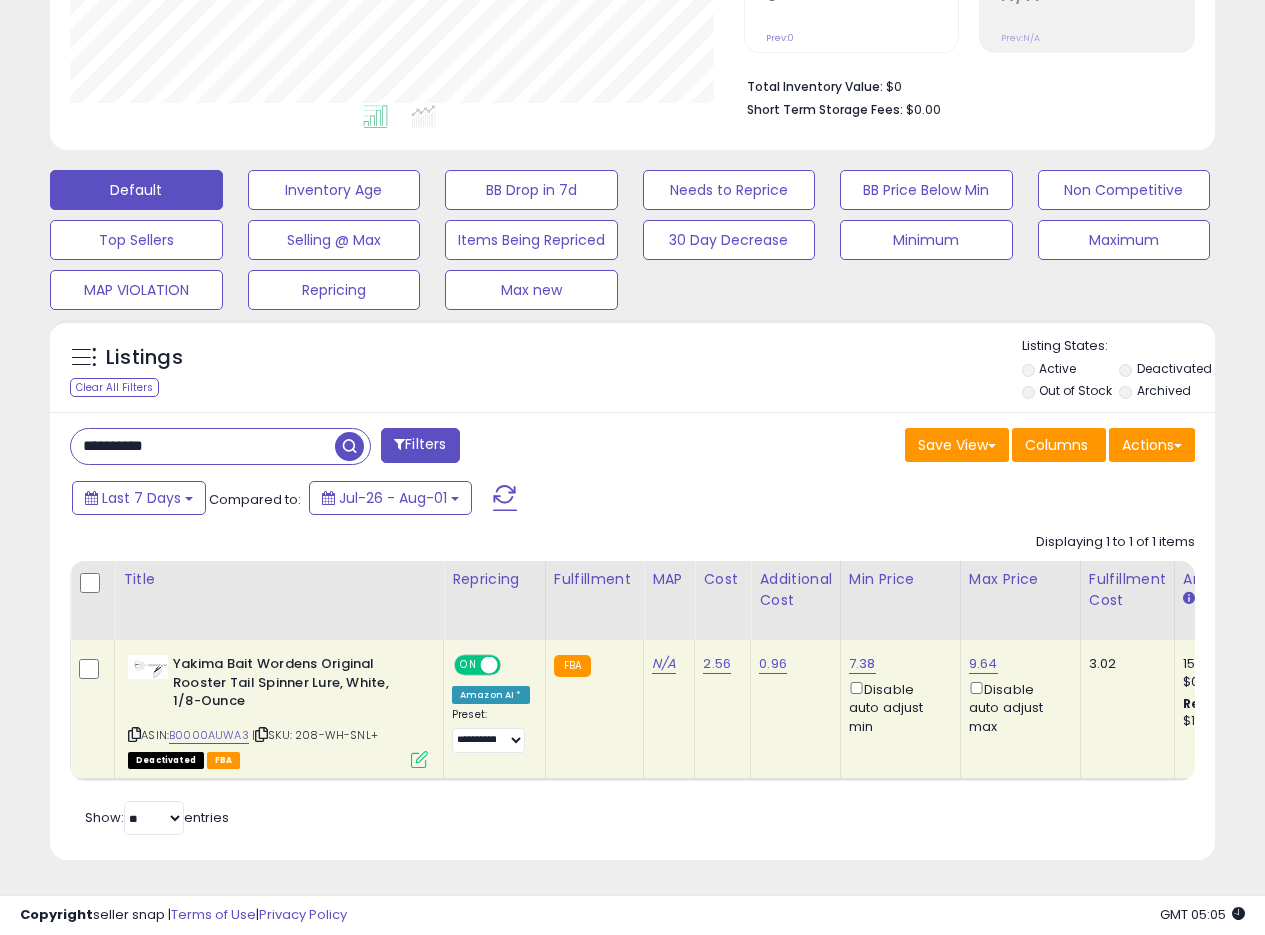 type 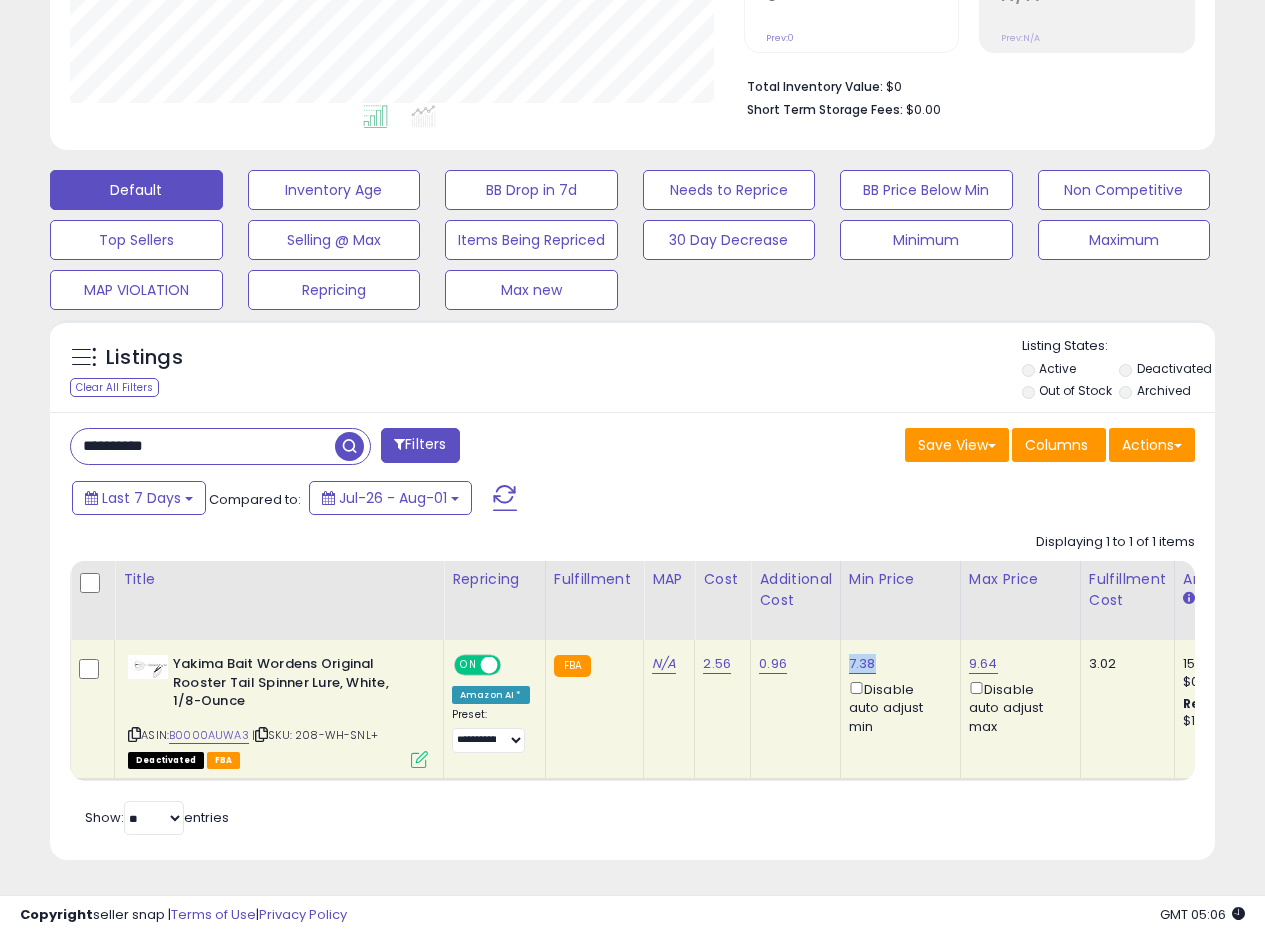 drag, startPoint x: 880, startPoint y: 648, endPoint x: 846, endPoint y: 651, distance: 34.132095 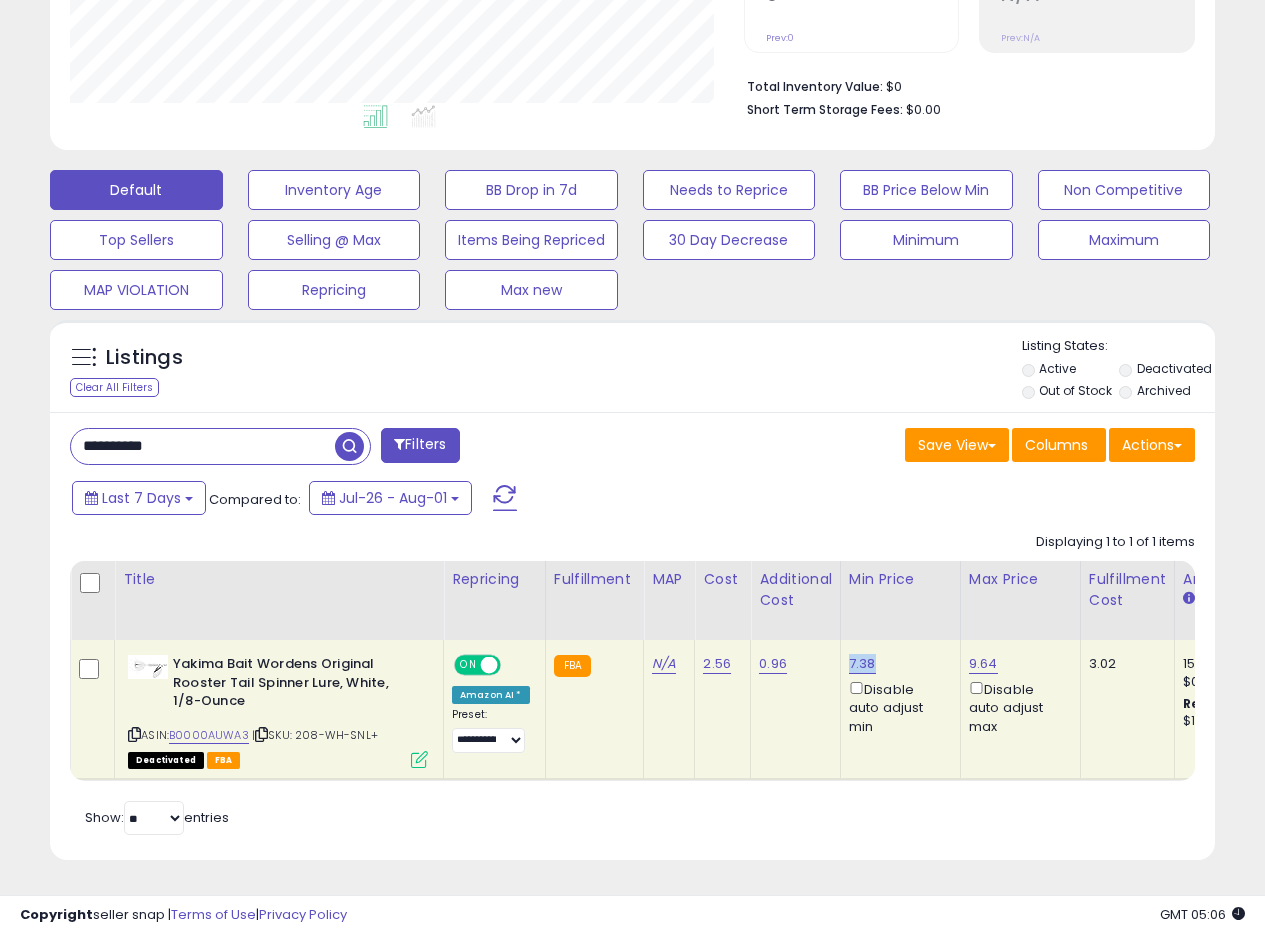 scroll, scrollTop: 475, scrollLeft: 0, axis: vertical 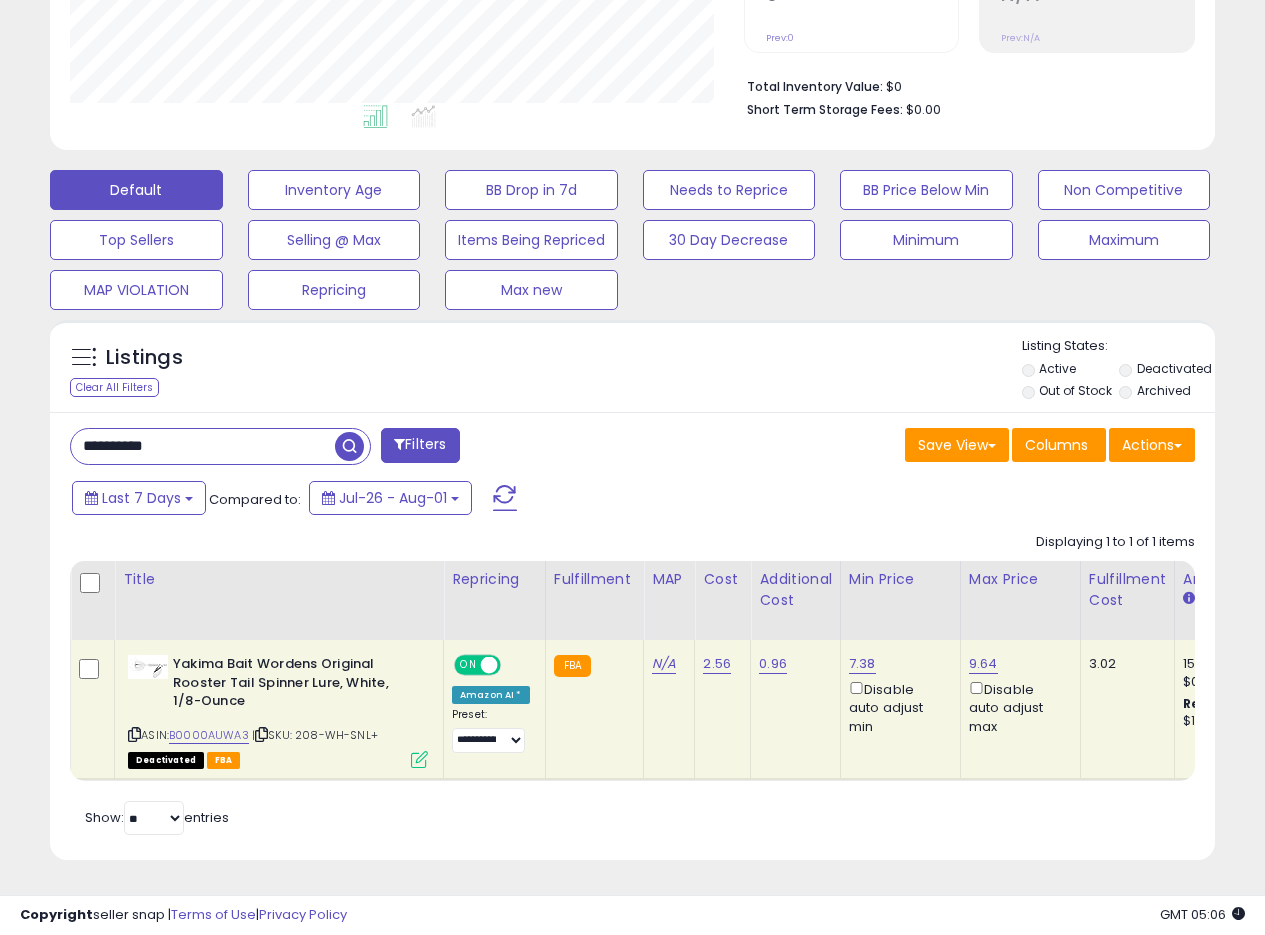 drag, startPoint x: 222, startPoint y: 437, endPoint x: 149, endPoint y: 426, distance: 73.82411 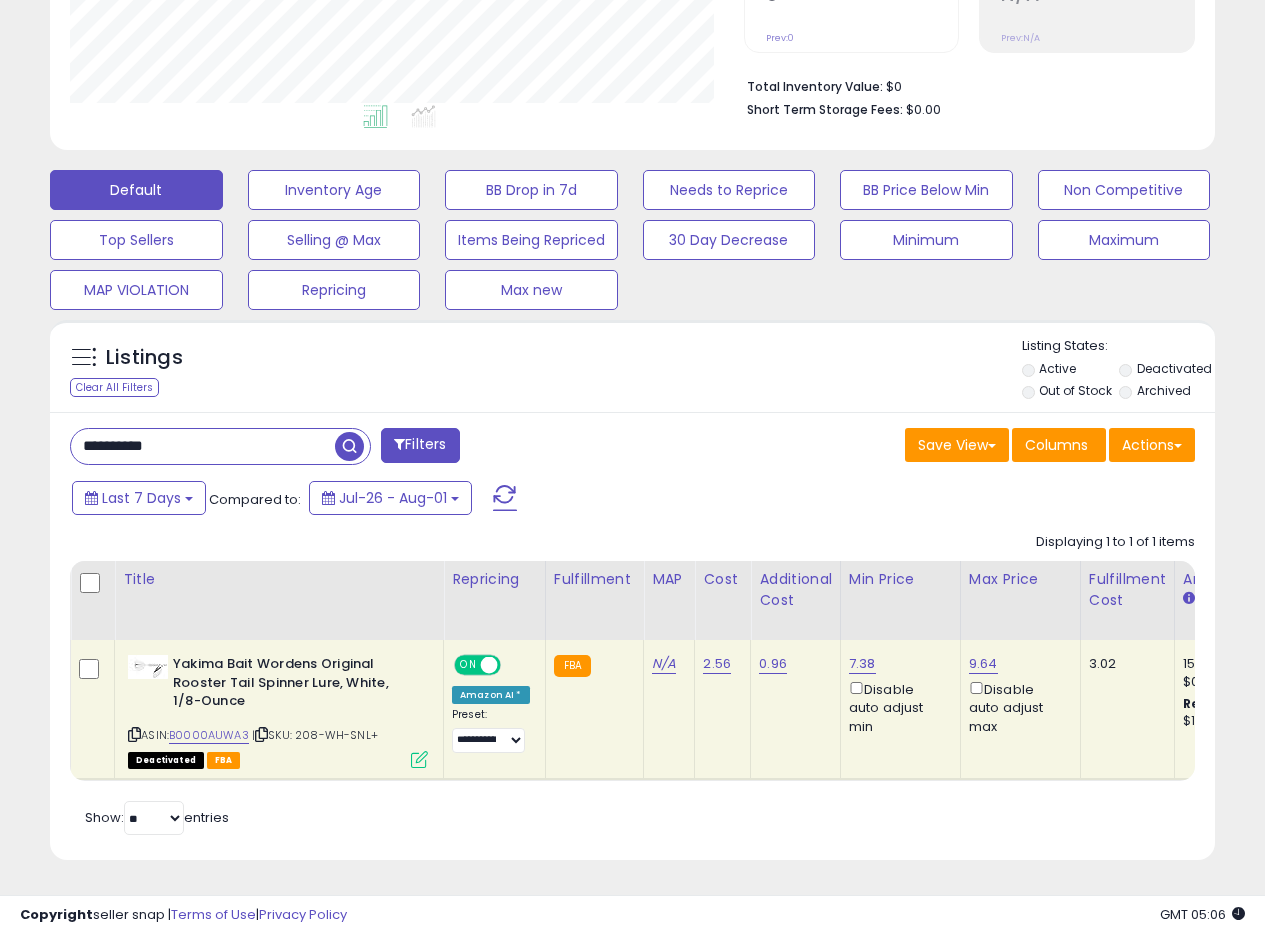 paste 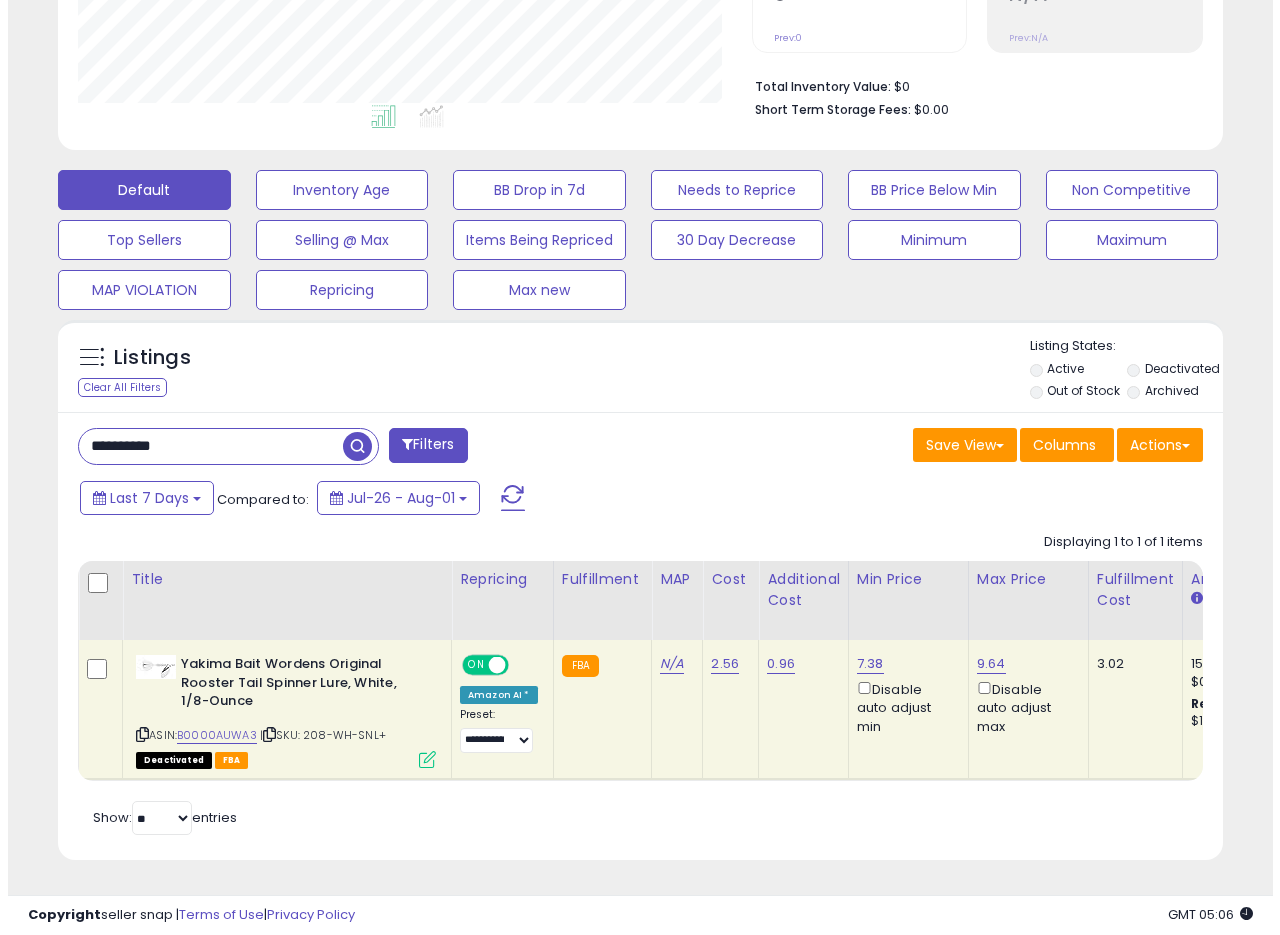 scroll, scrollTop: 335, scrollLeft: 0, axis: vertical 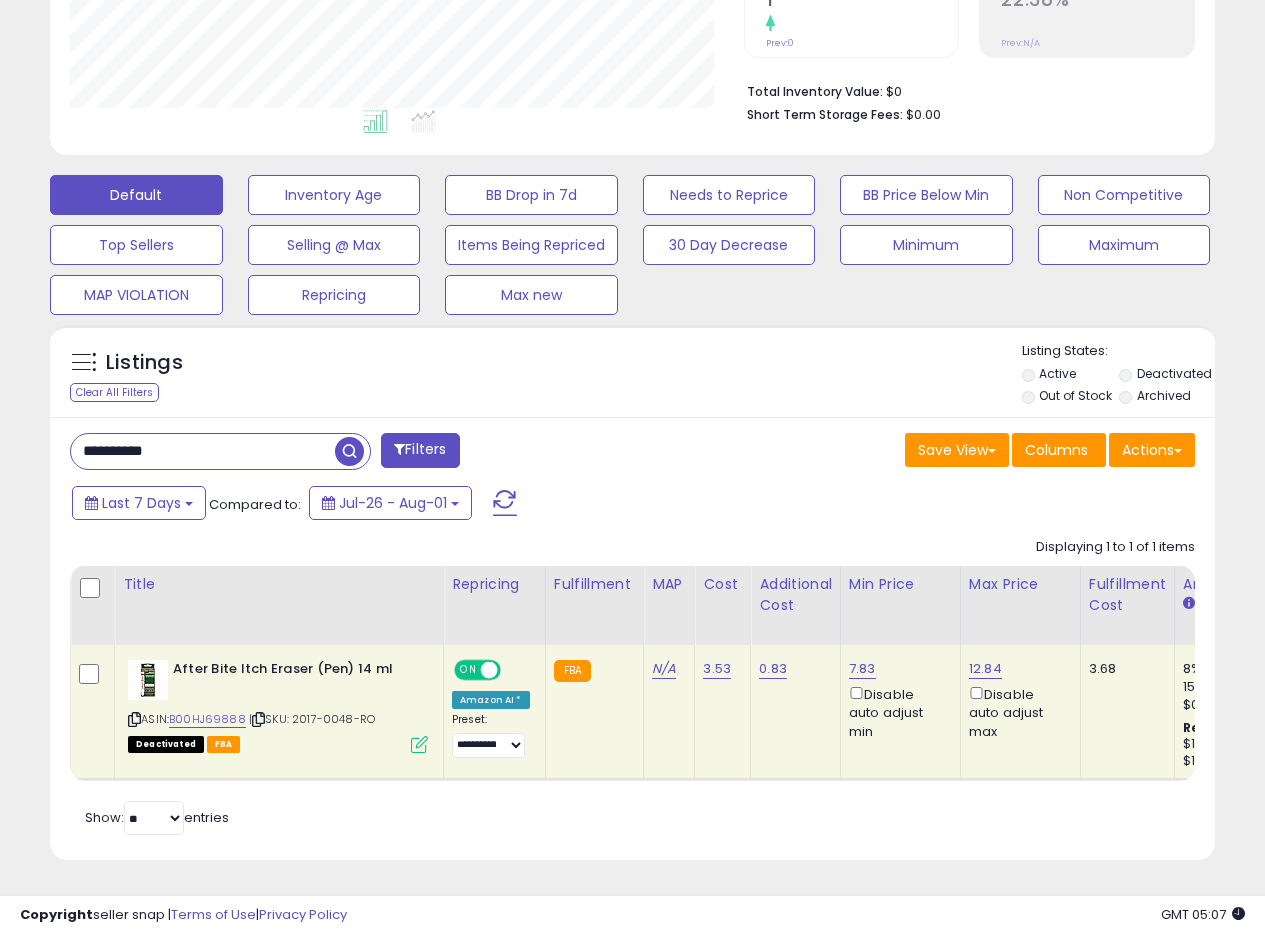 click on "Listings
Clear All Filters
Listing States:" at bounding box center [632, 376] 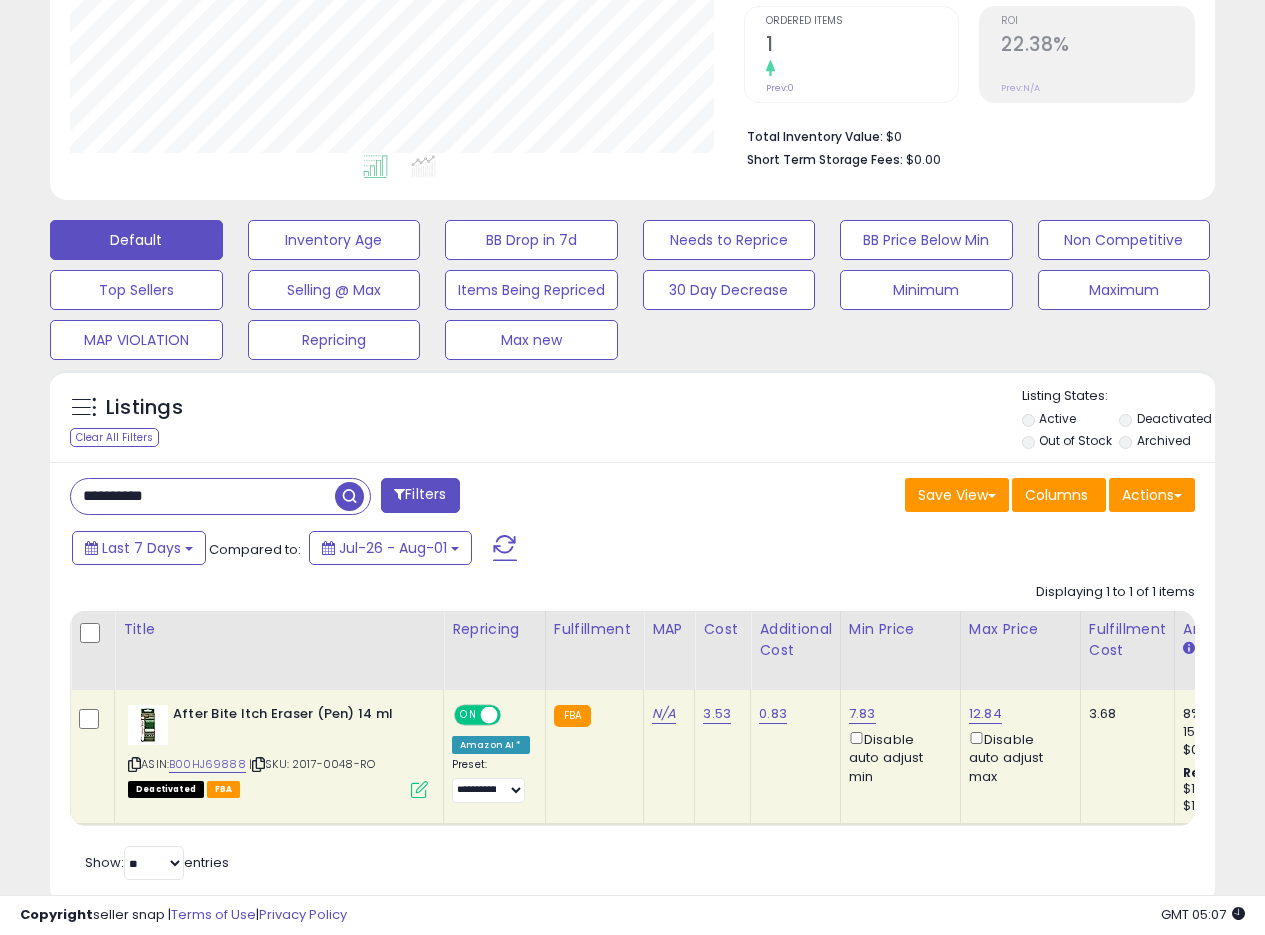 scroll, scrollTop: 370, scrollLeft: 0, axis: vertical 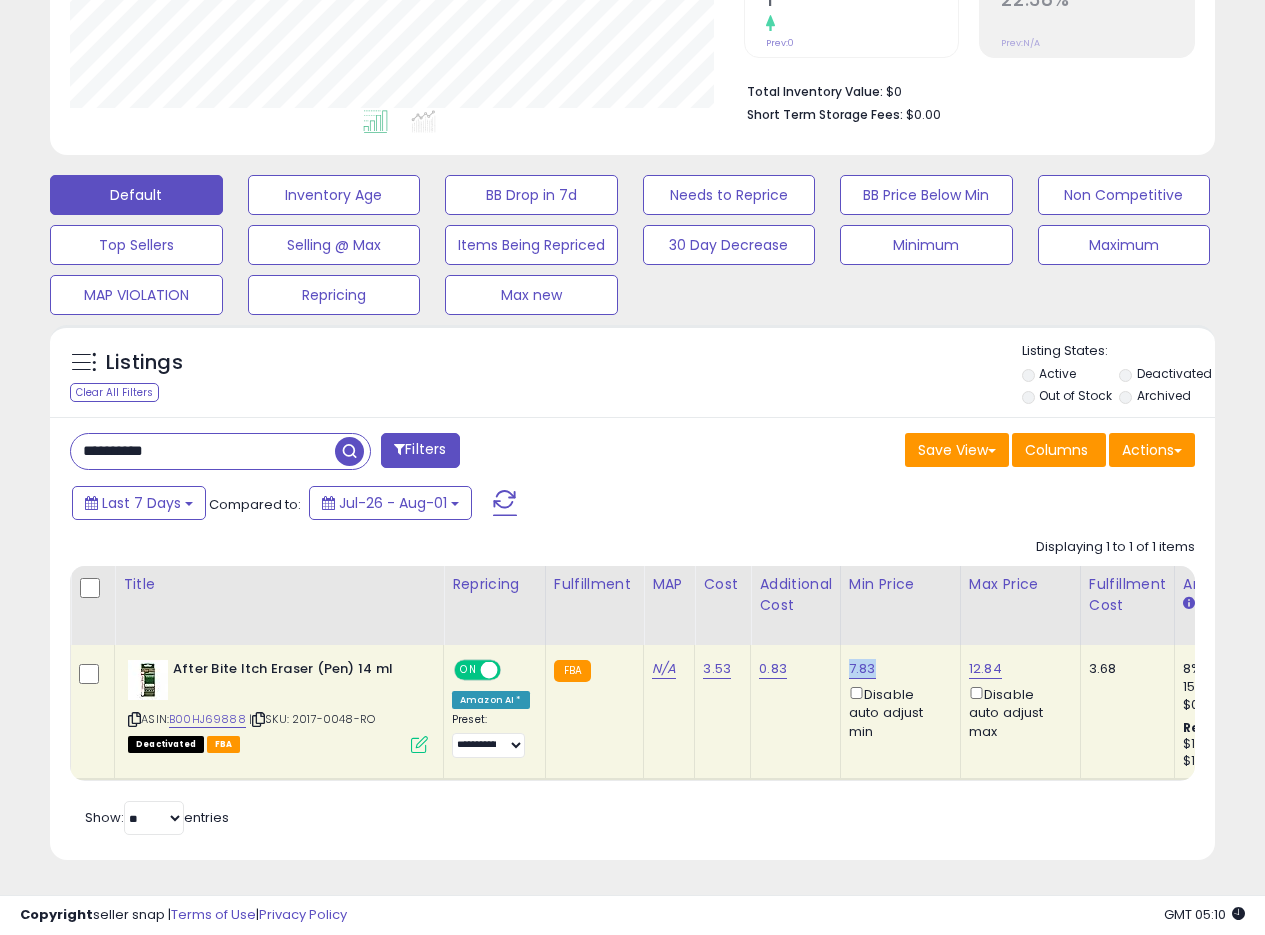 drag, startPoint x: 880, startPoint y: 645, endPoint x: 846, endPoint y: 653, distance: 34.928497 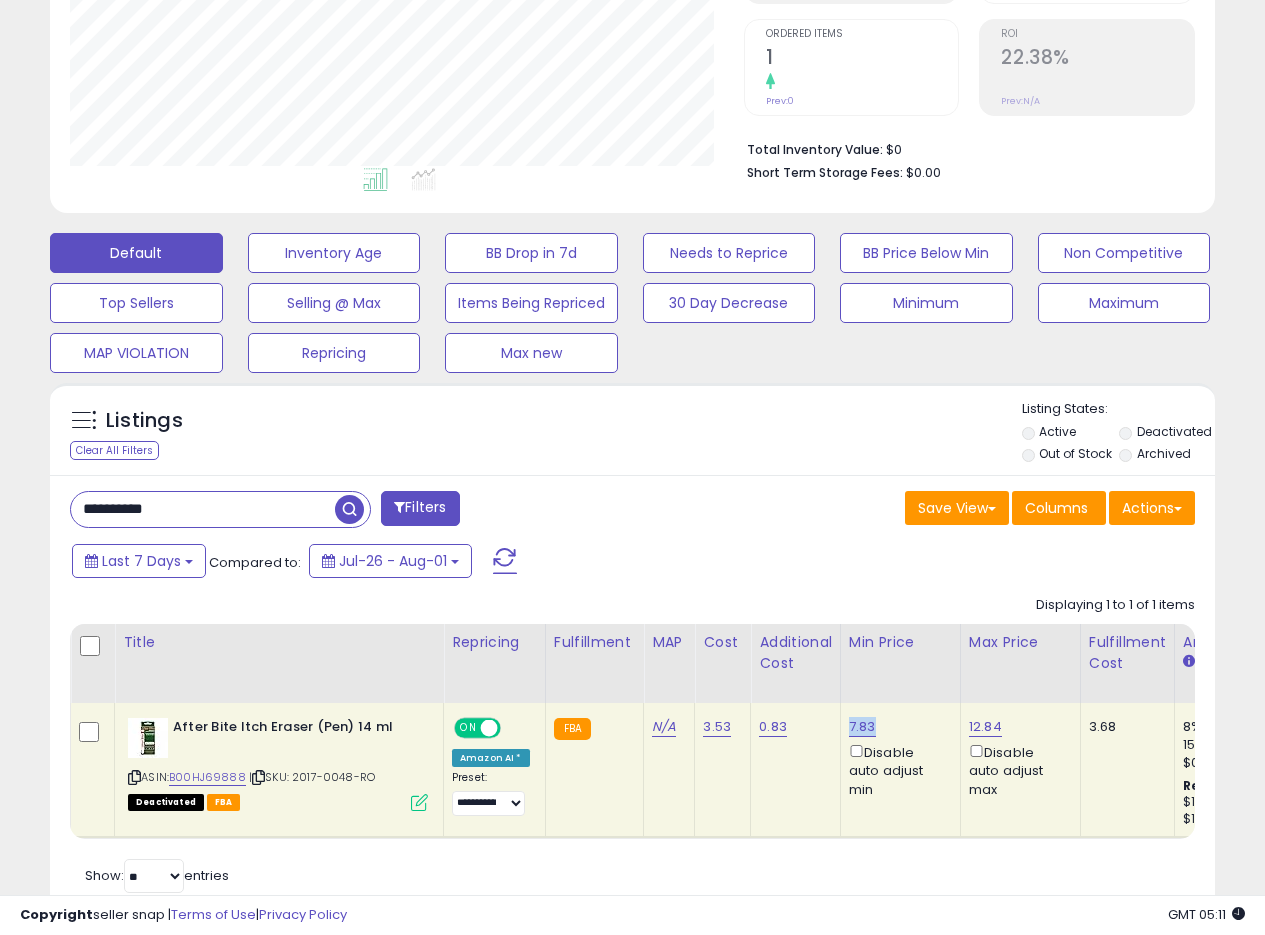 scroll, scrollTop: 470, scrollLeft: 0, axis: vertical 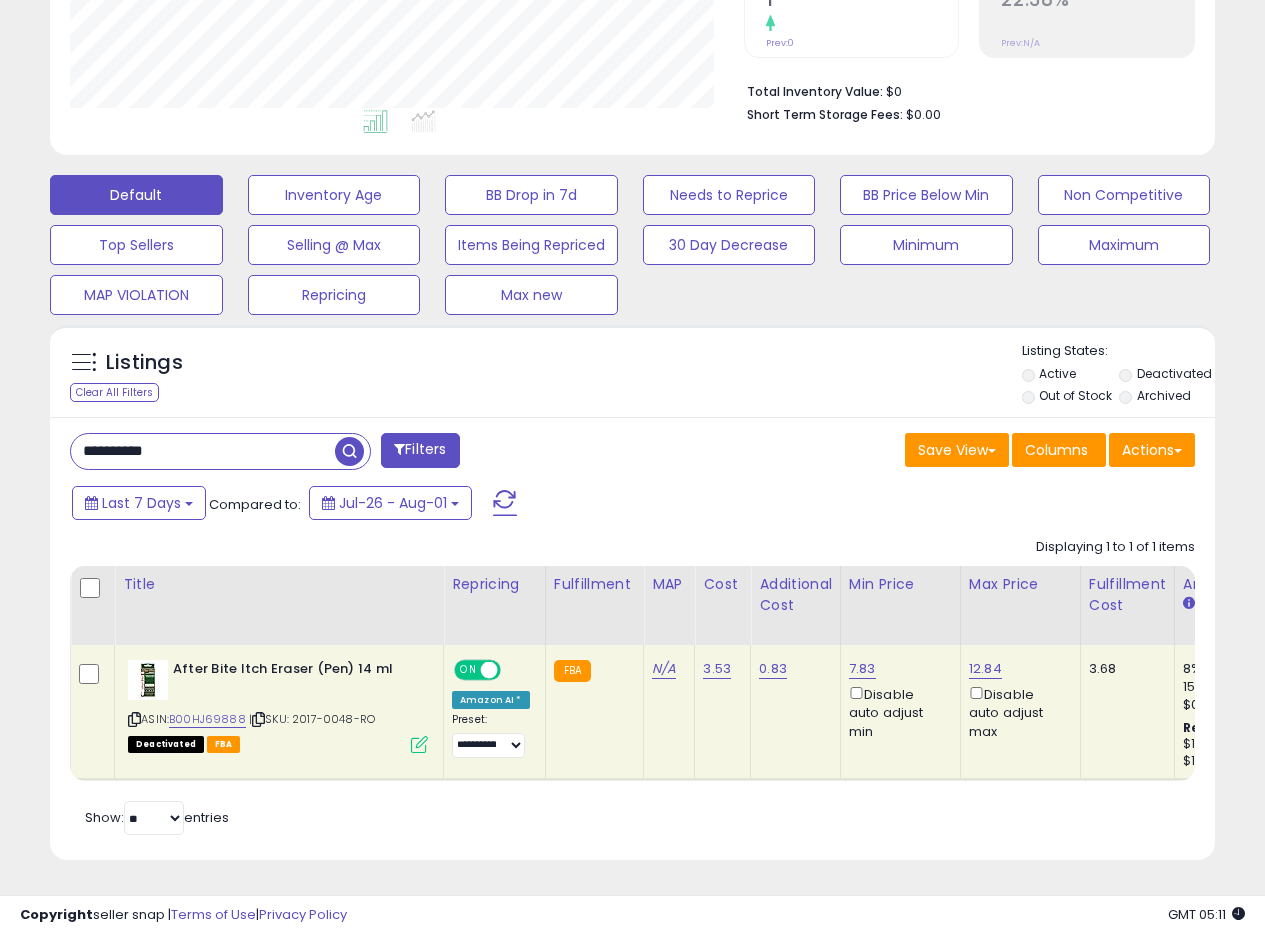 drag, startPoint x: 211, startPoint y: 431, endPoint x: 0, endPoint y: 420, distance: 211.28653 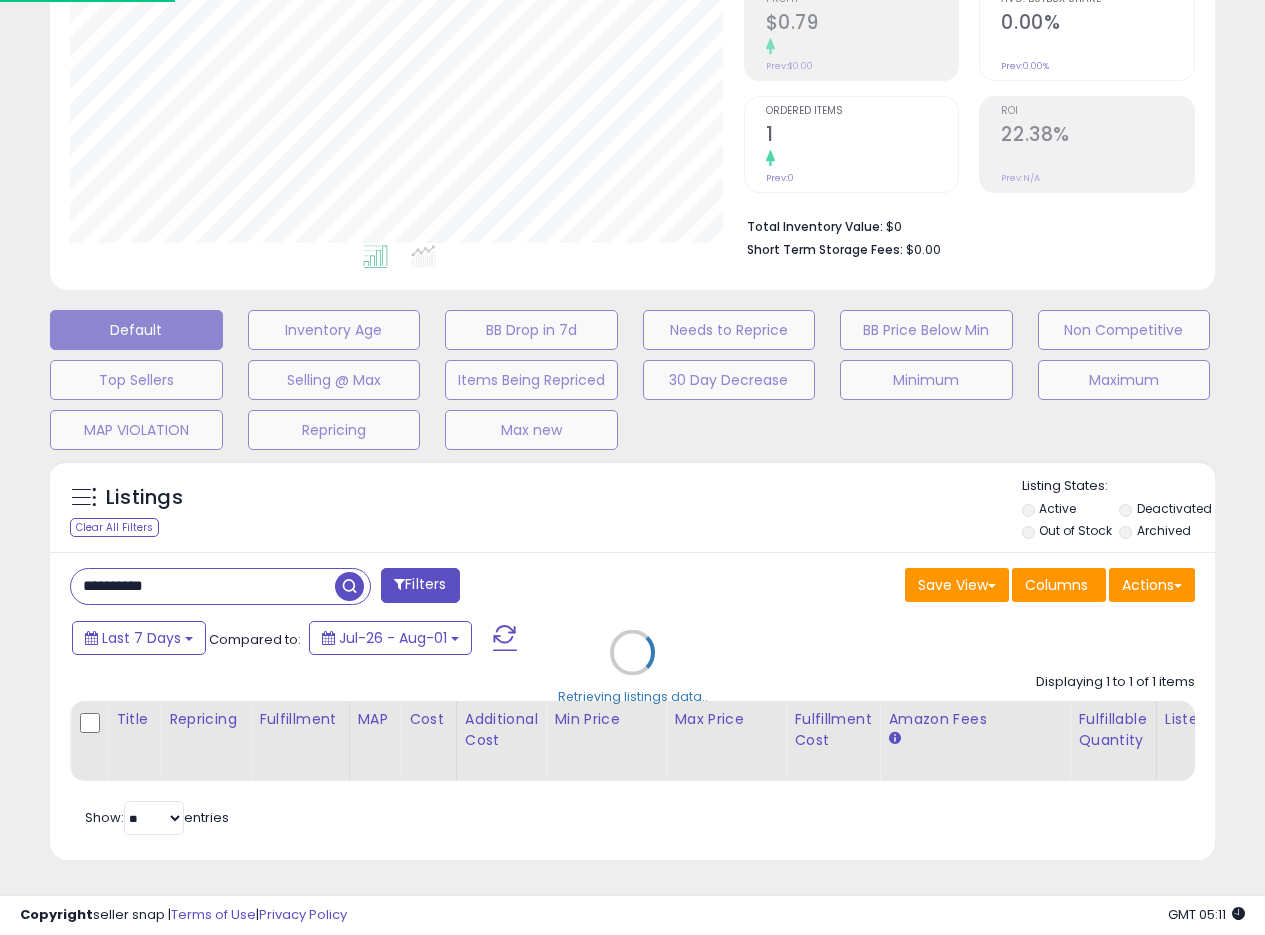 scroll, scrollTop: 999590, scrollLeft: 999317, axis: both 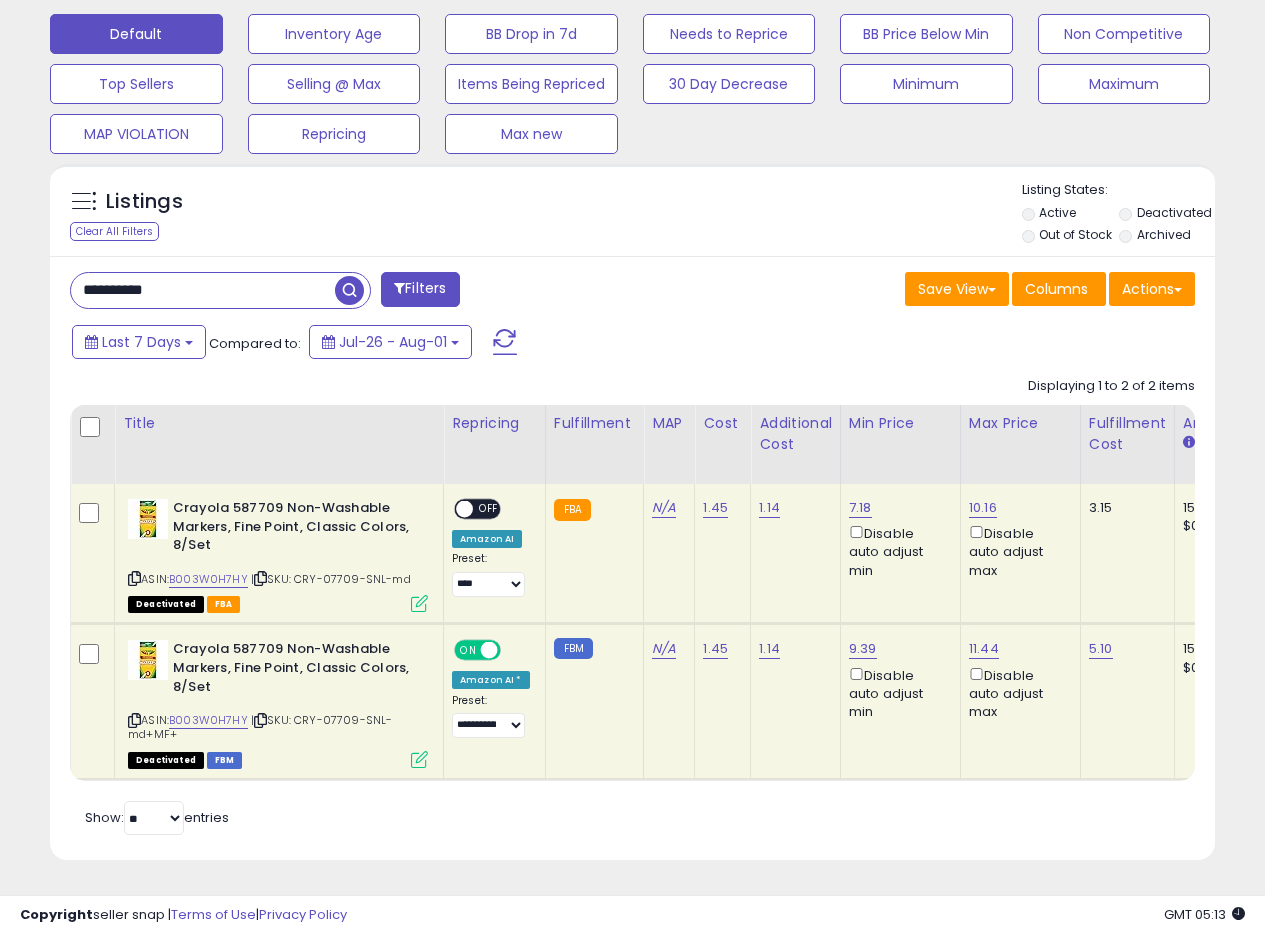 click on "Save View
Save As New View
Update Current View
Columns
Actions
Import  Export Visible Columns" at bounding box center (922, 291) 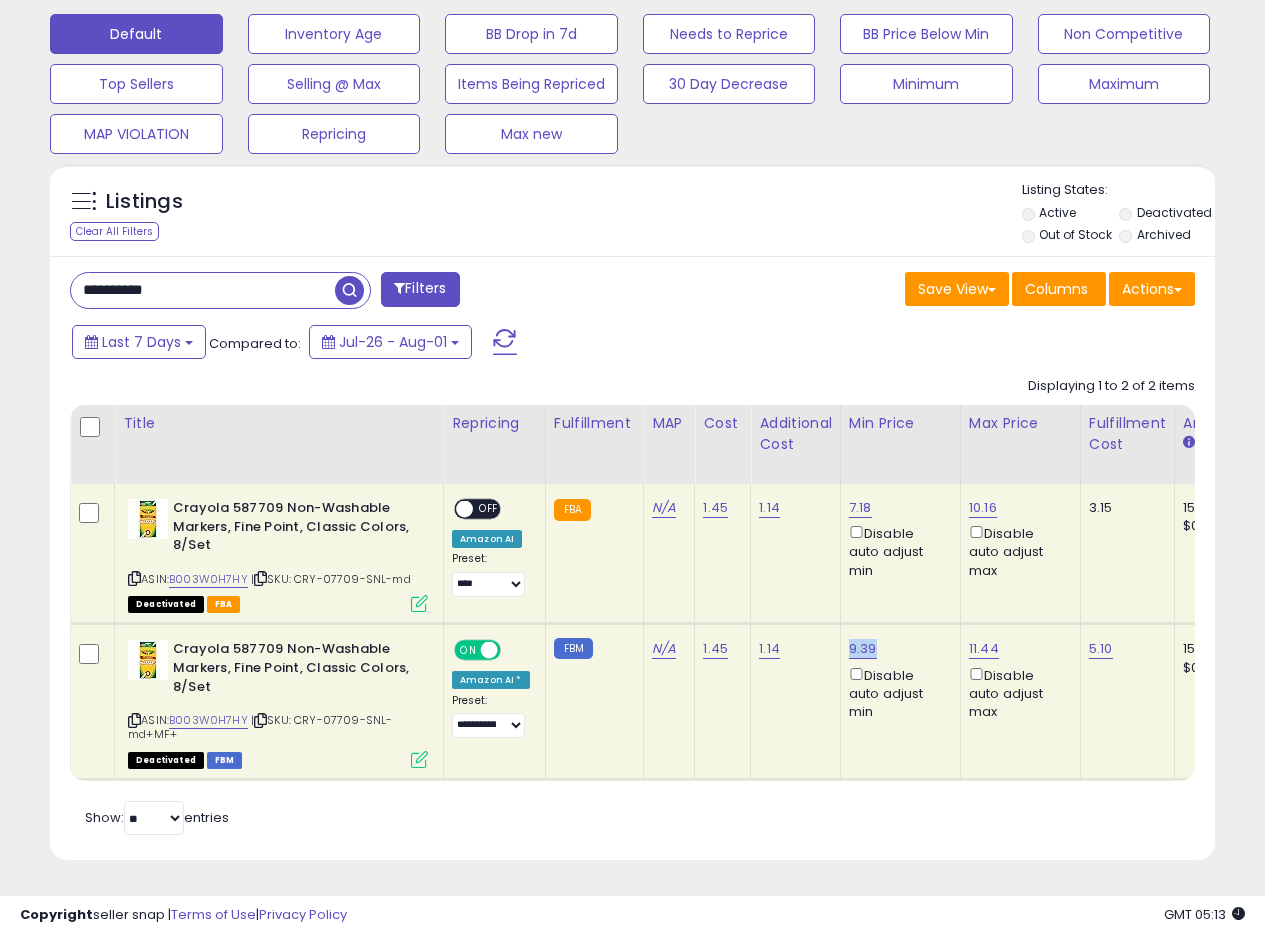 drag, startPoint x: 875, startPoint y: 637, endPoint x: 843, endPoint y: 640, distance: 32.140316 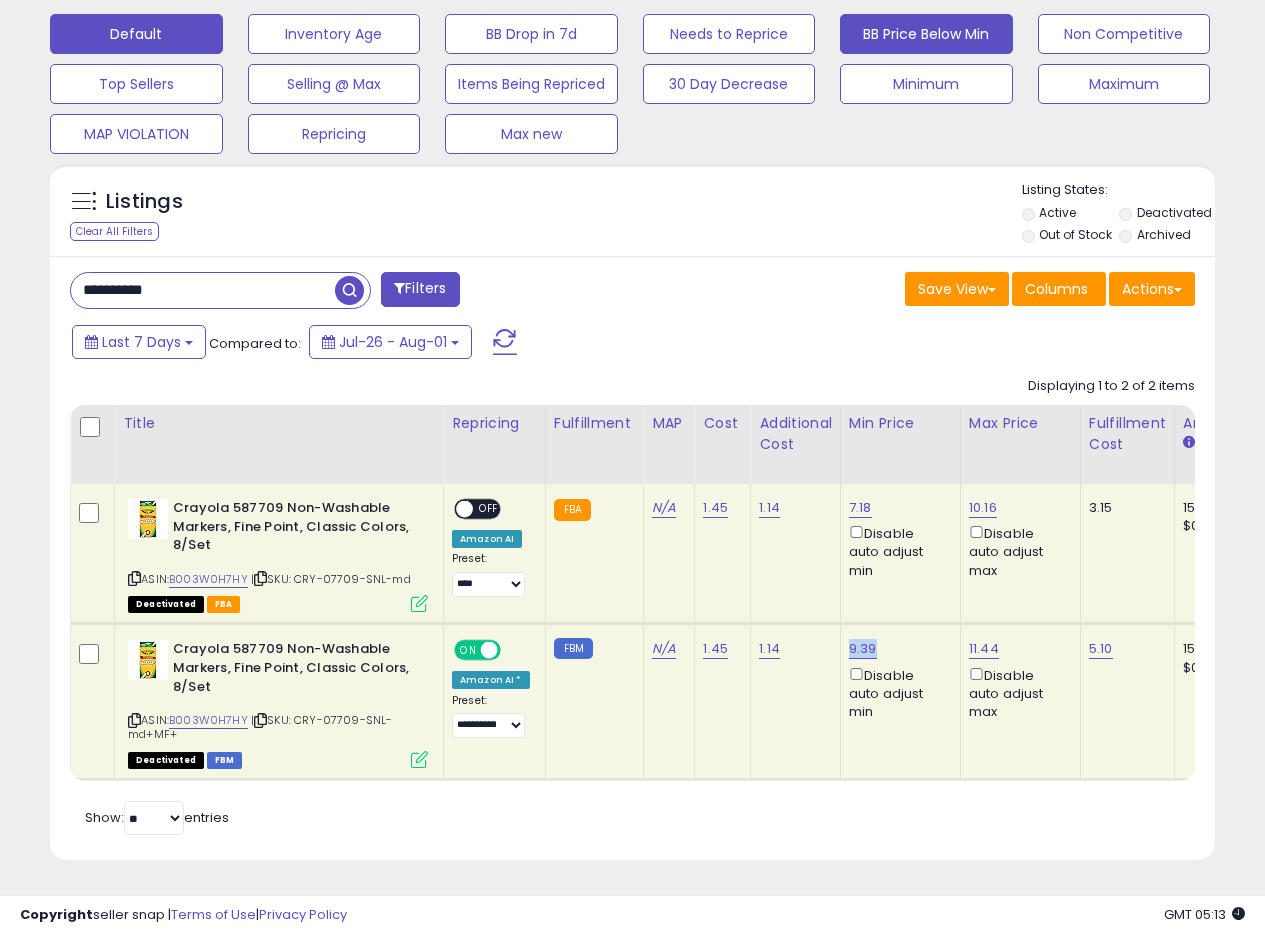 copy on "9.39" 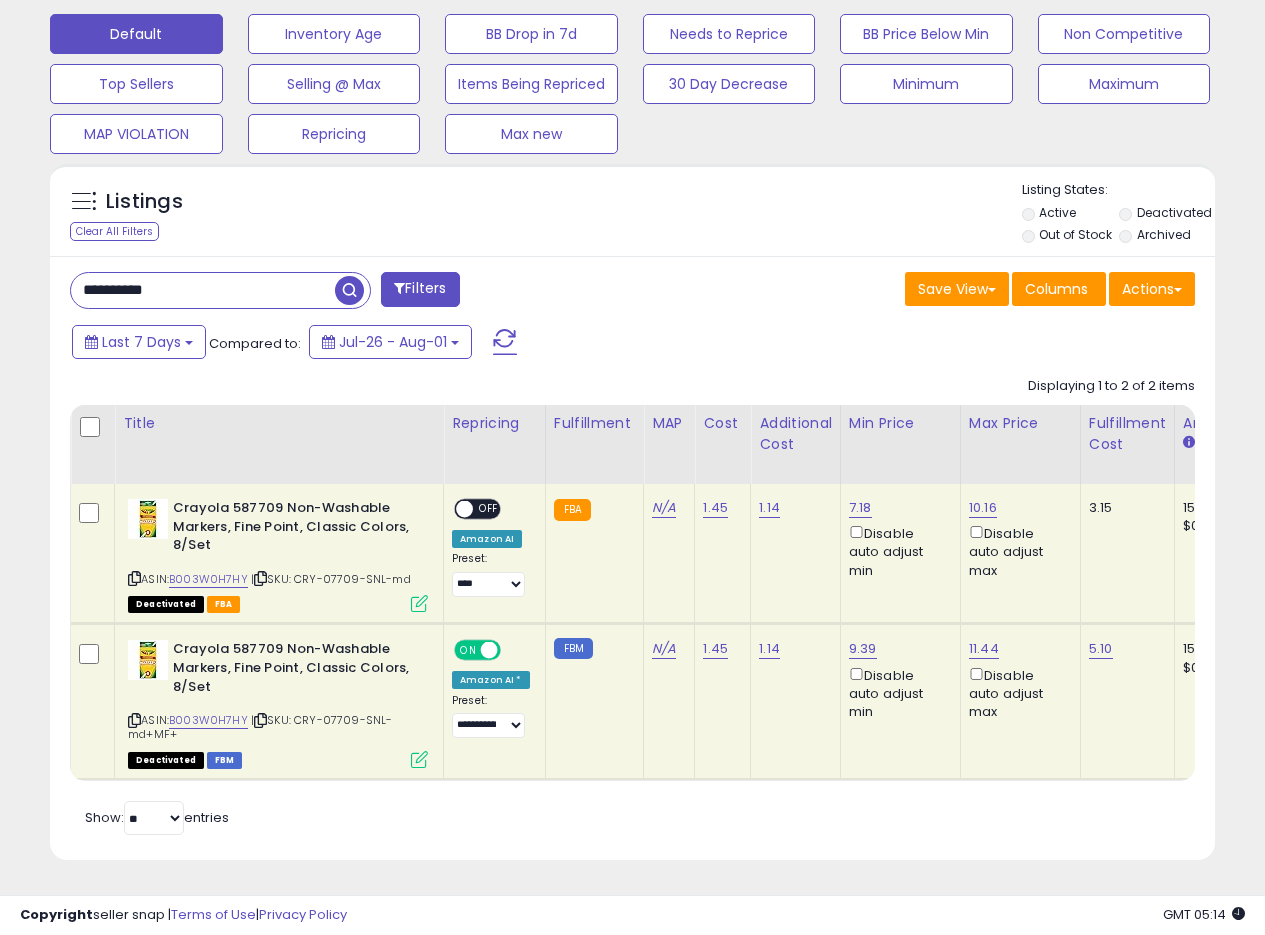 drag, startPoint x: 206, startPoint y: 277, endPoint x: 0, endPoint y: 266, distance: 206.29349 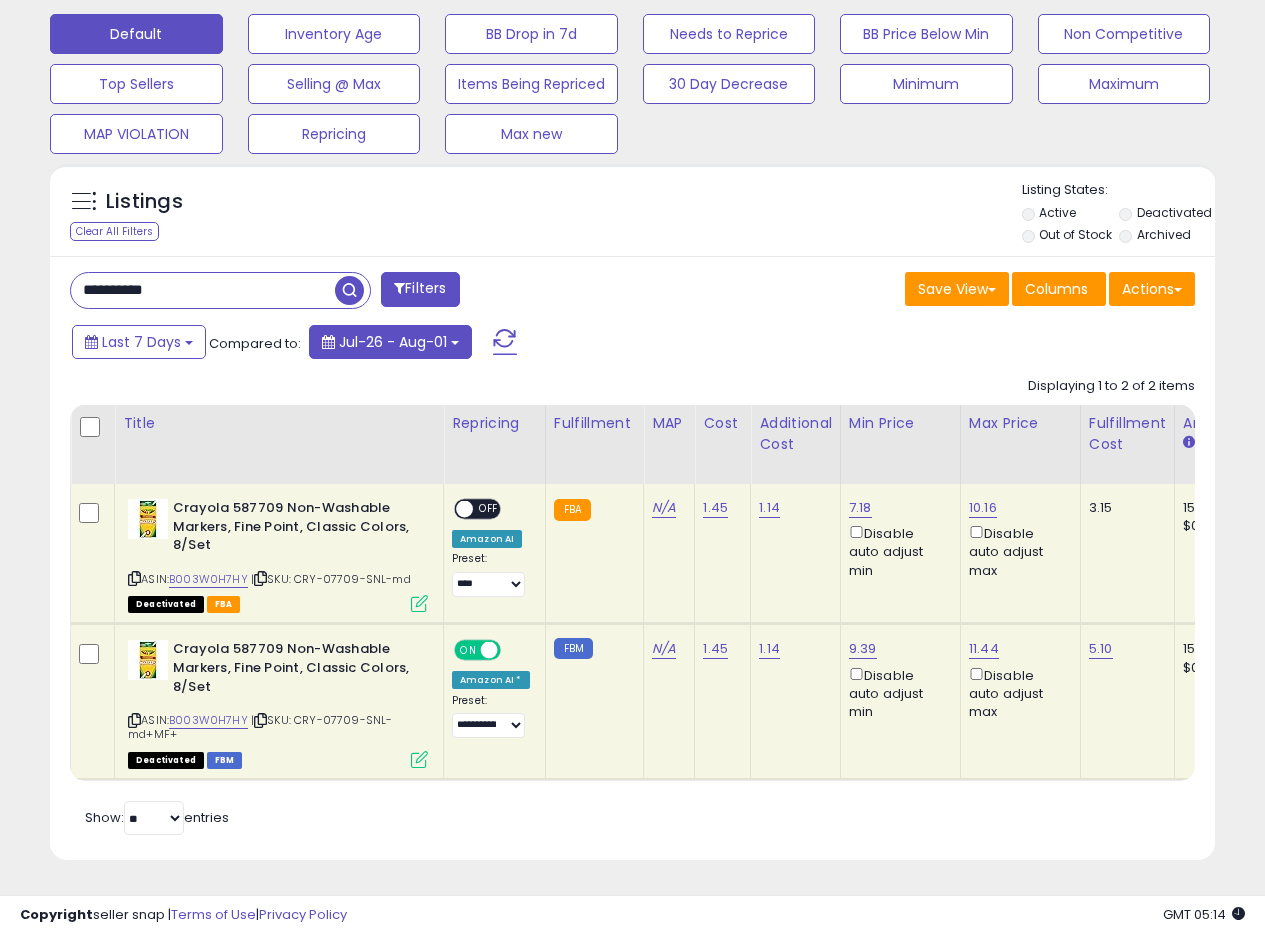 paste 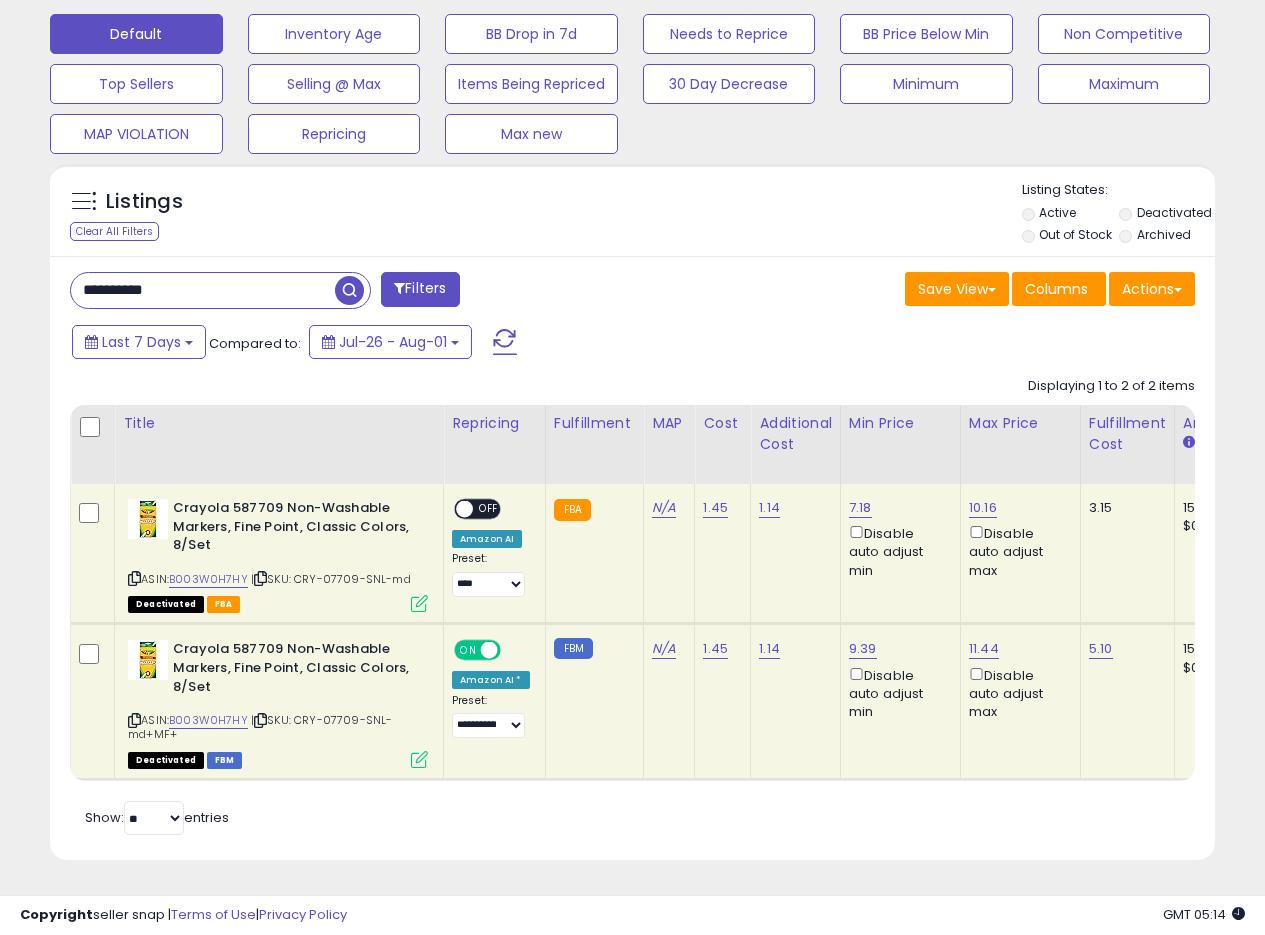 click at bounding box center [349, 290] 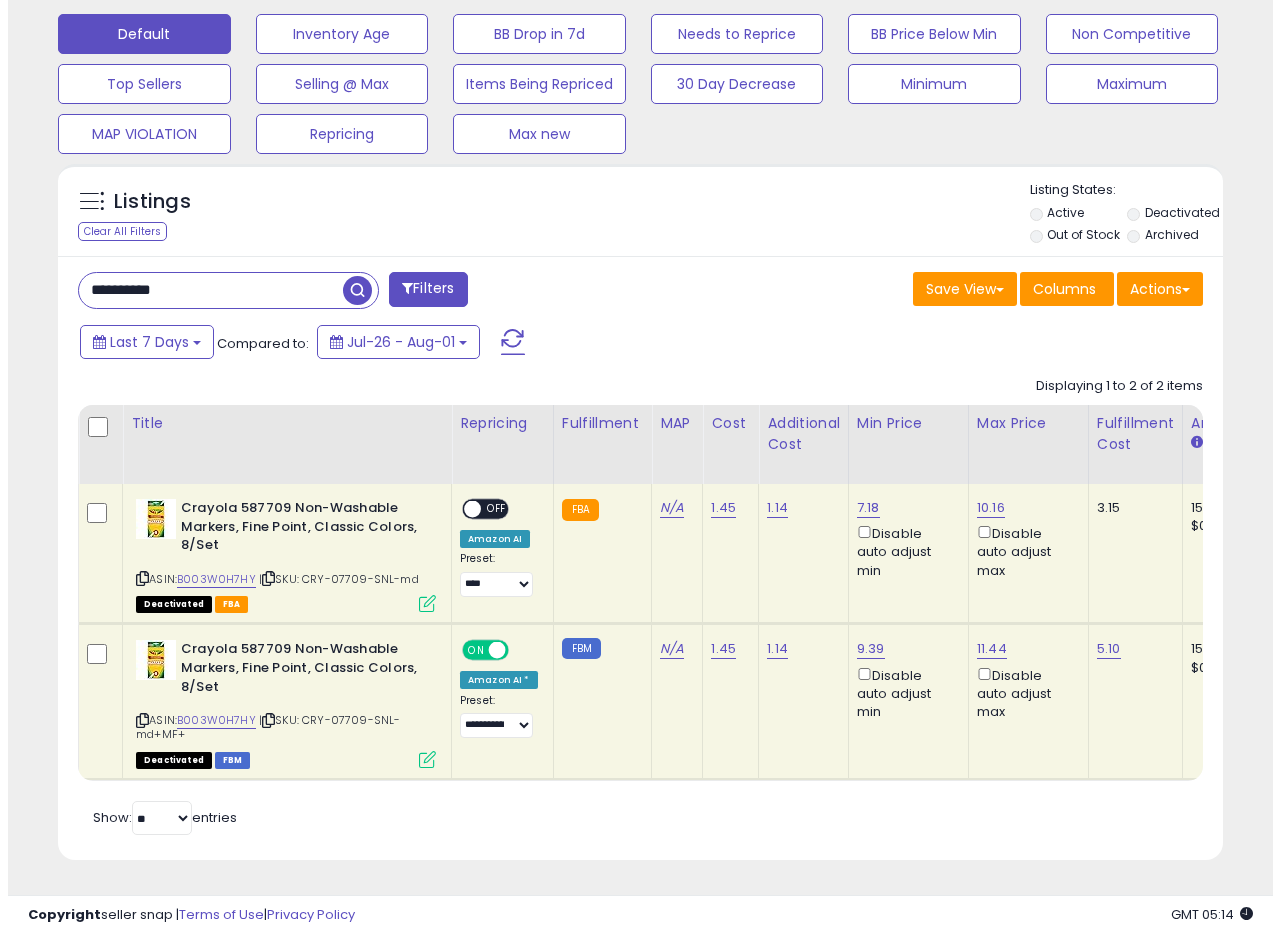 scroll, scrollTop: 335, scrollLeft: 0, axis: vertical 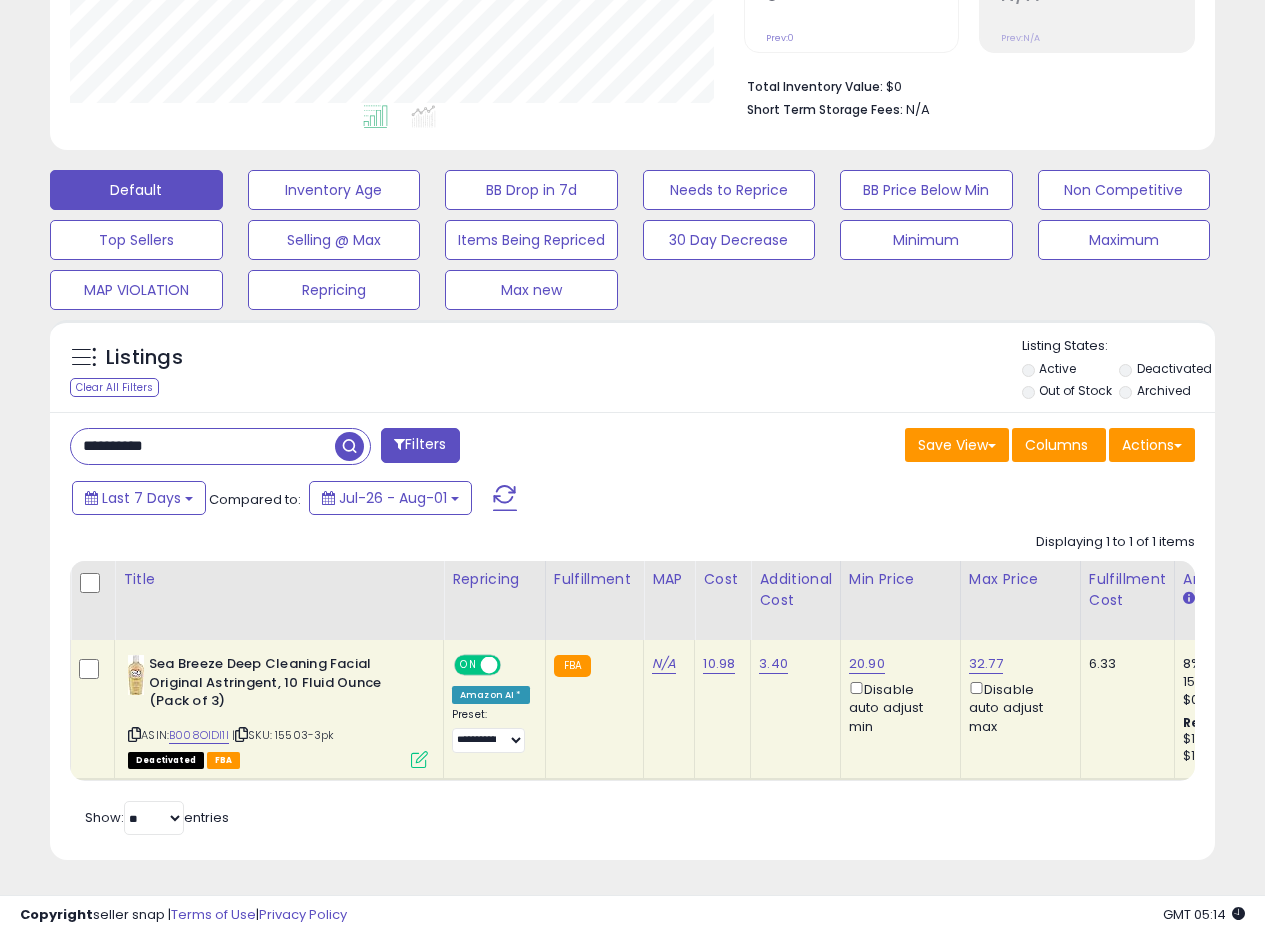 click on "**********" at bounding box center (632, 636) 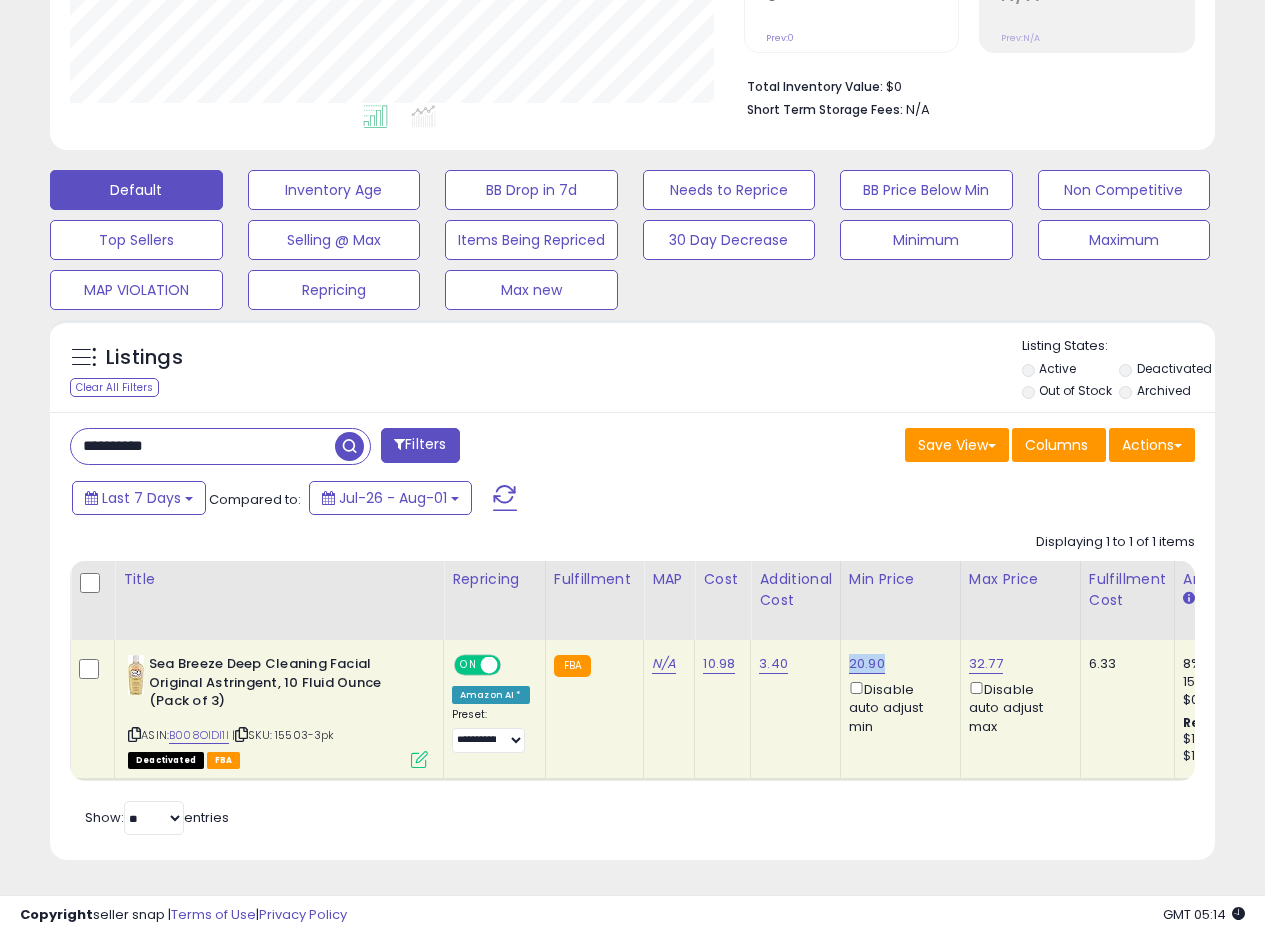 drag, startPoint x: 884, startPoint y: 649, endPoint x: 849, endPoint y: 653, distance: 35.22783 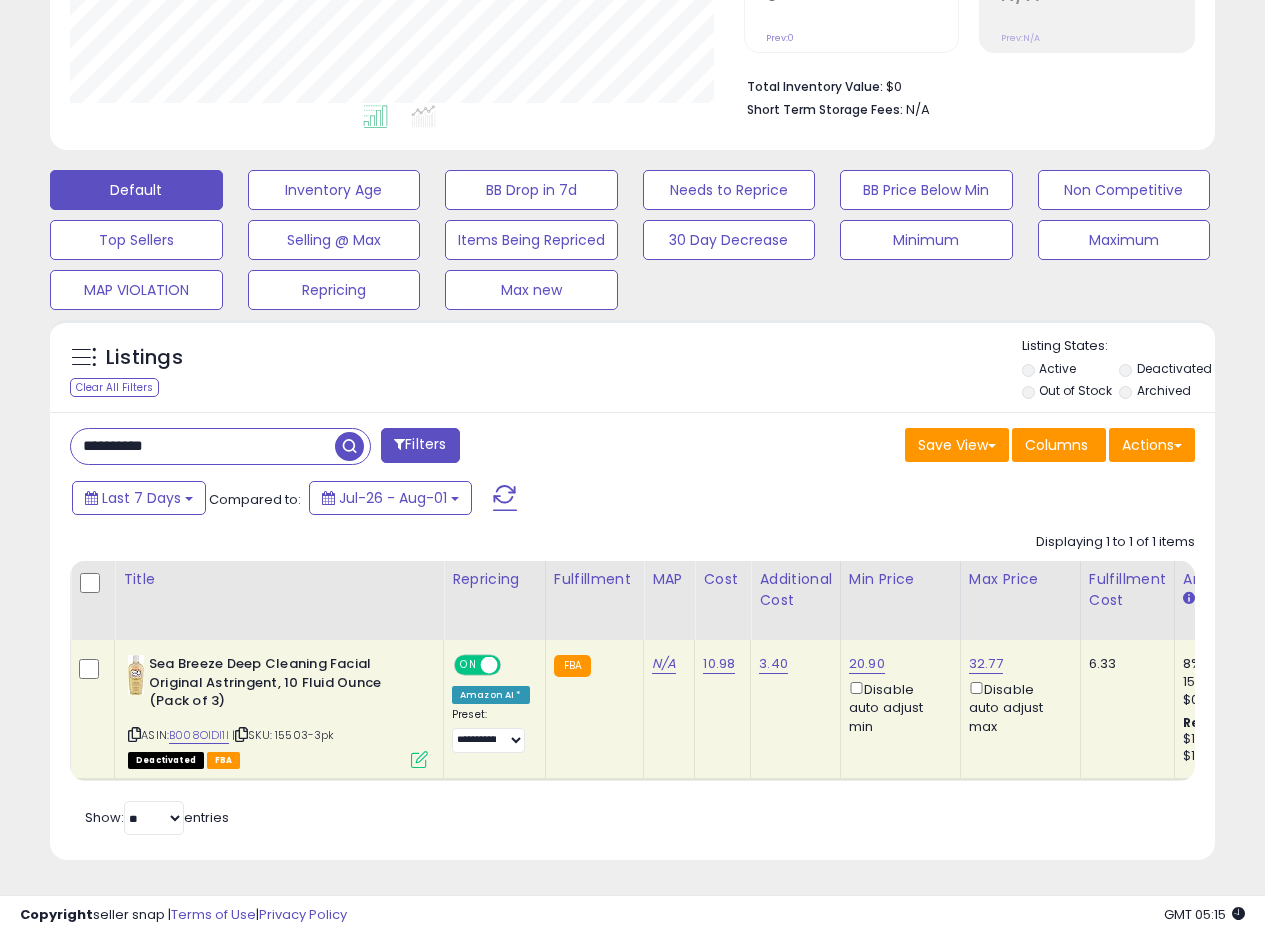 click at bounding box center (419, 759) 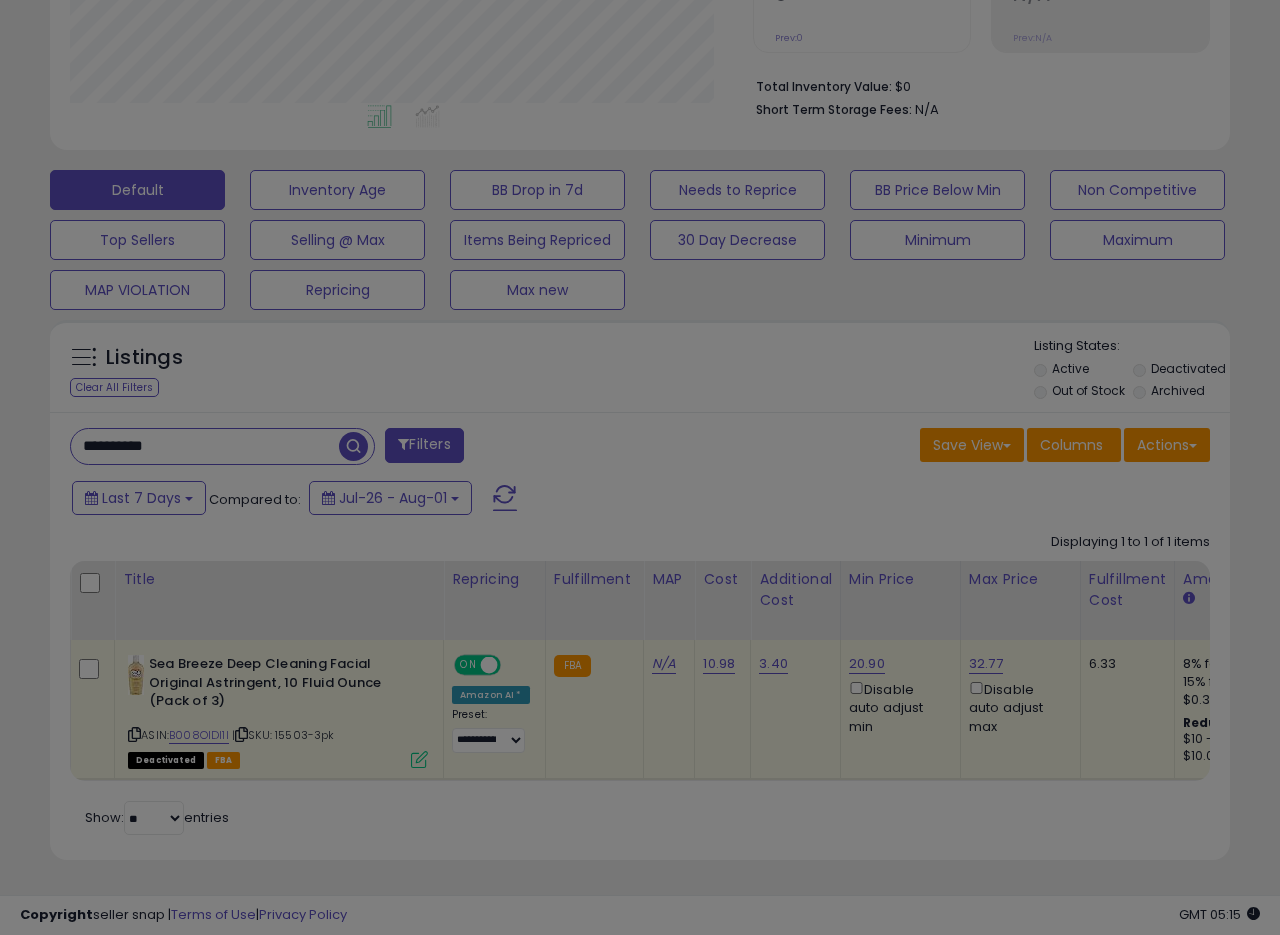 scroll, scrollTop: 999590, scrollLeft: 999317, axis: both 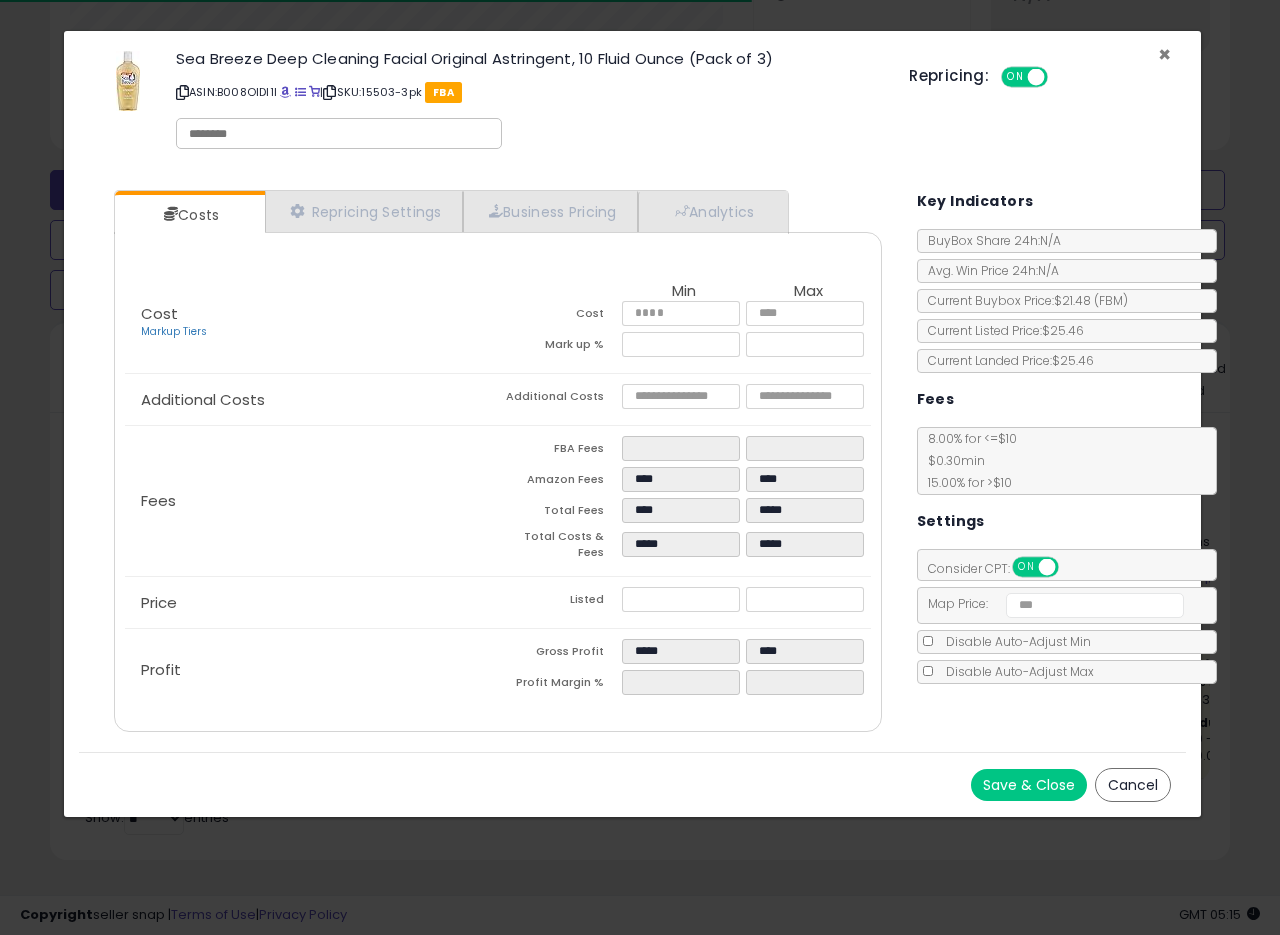 click on "×" at bounding box center [1164, 54] 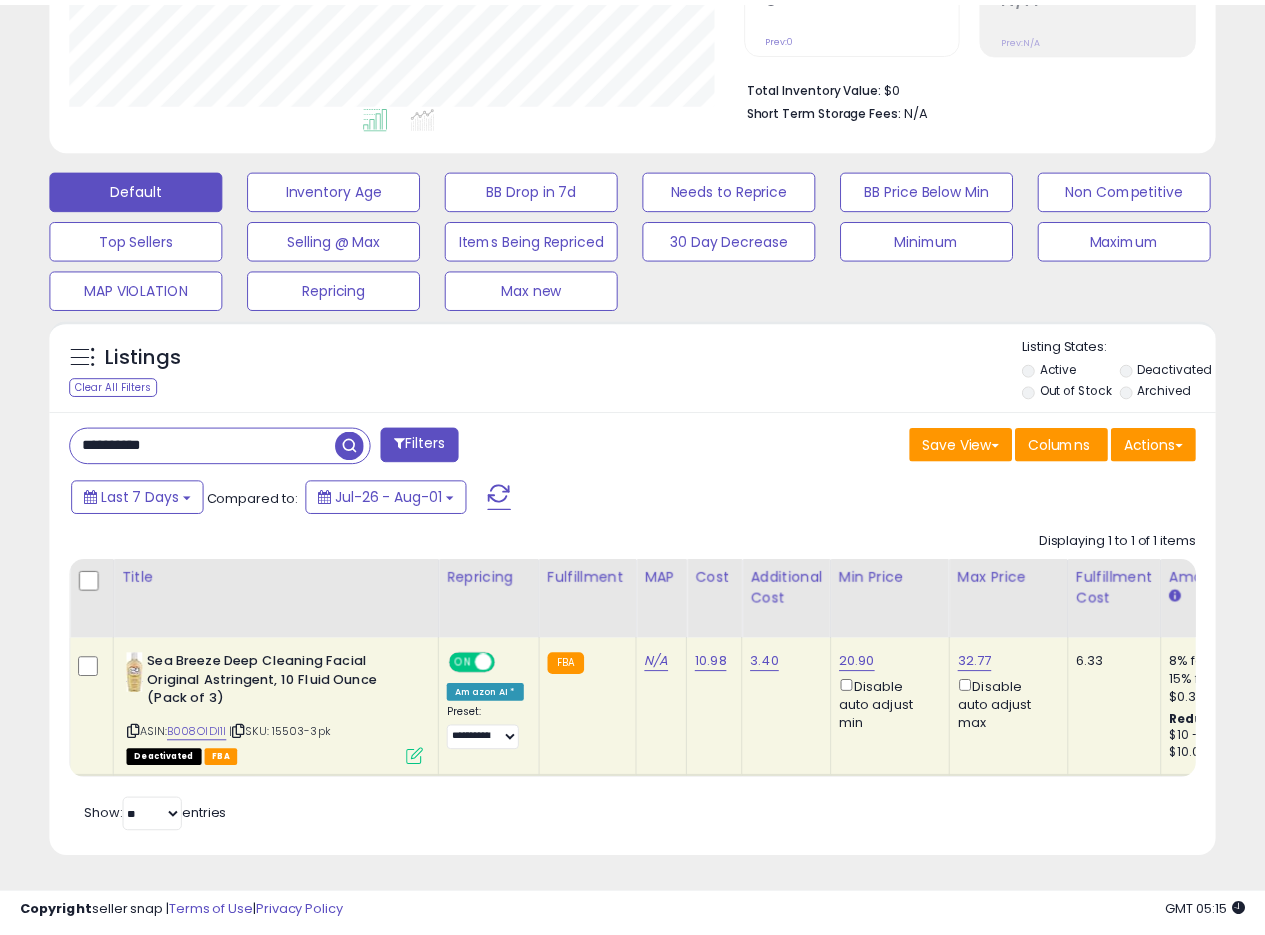 scroll, scrollTop: 410, scrollLeft: 674, axis: both 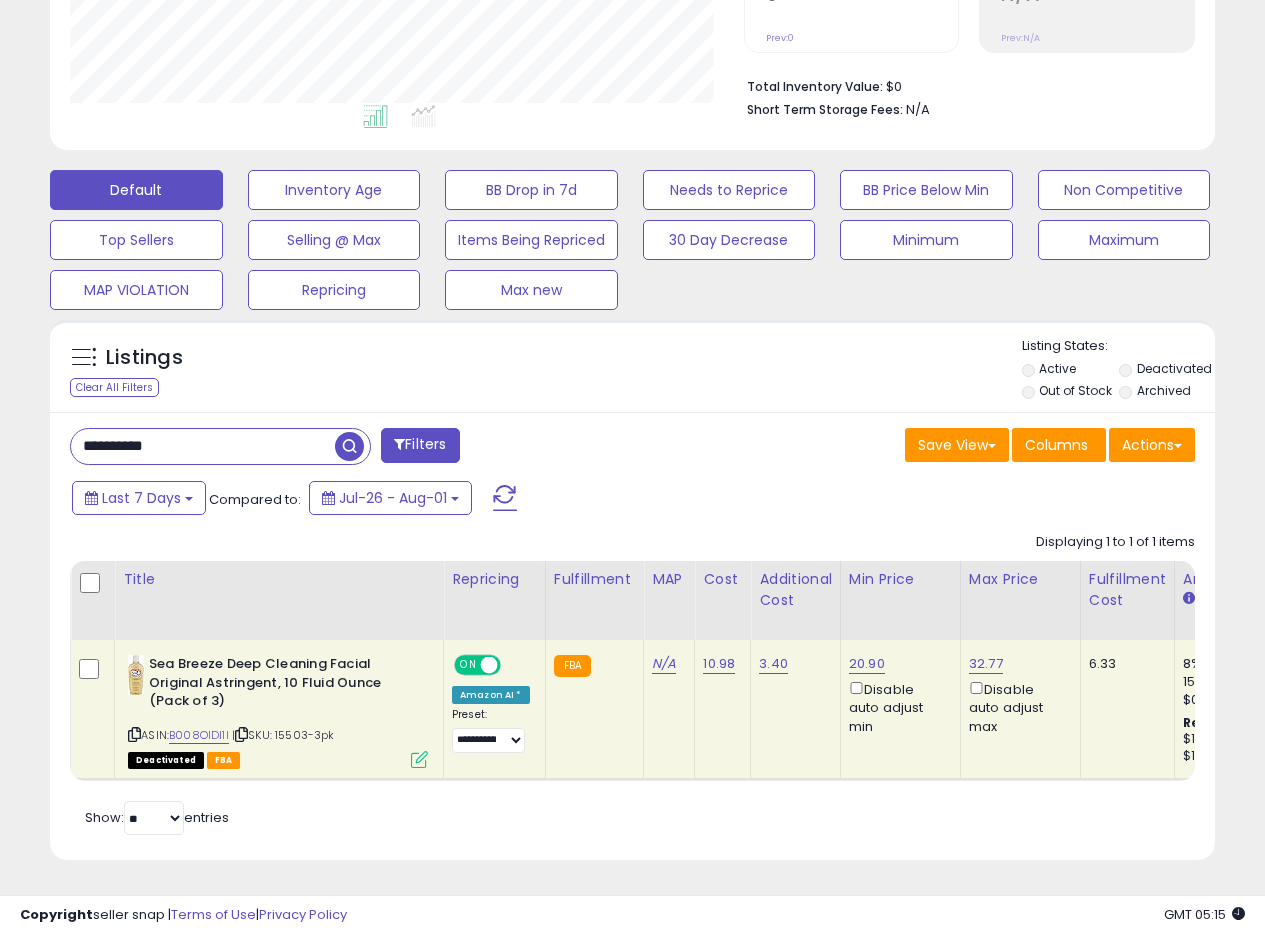 click on "ON   OFF" at bounding box center [477, 665] 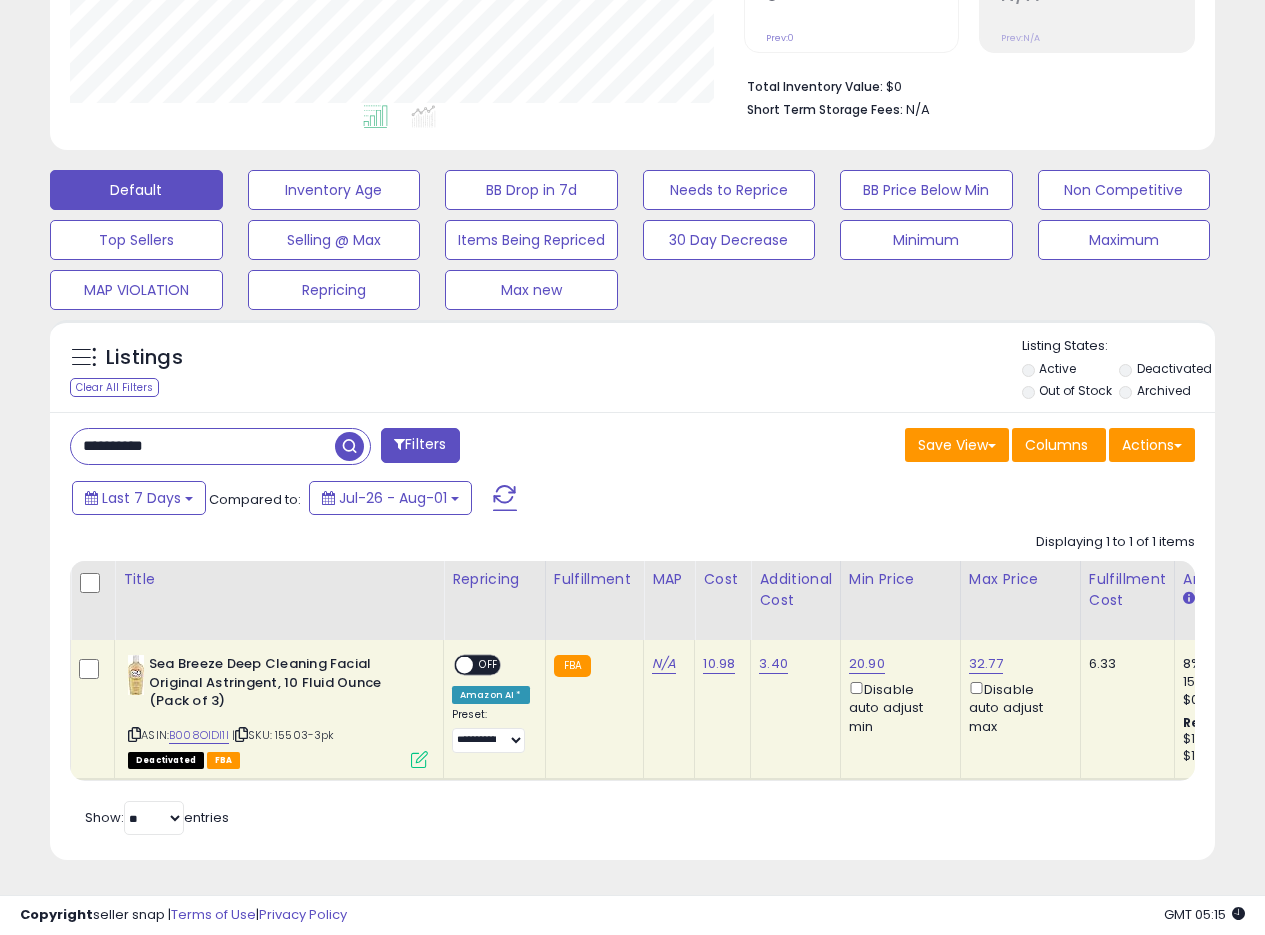 drag, startPoint x: 174, startPoint y: 432, endPoint x: 0, endPoint y: 418, distance: 174.56232 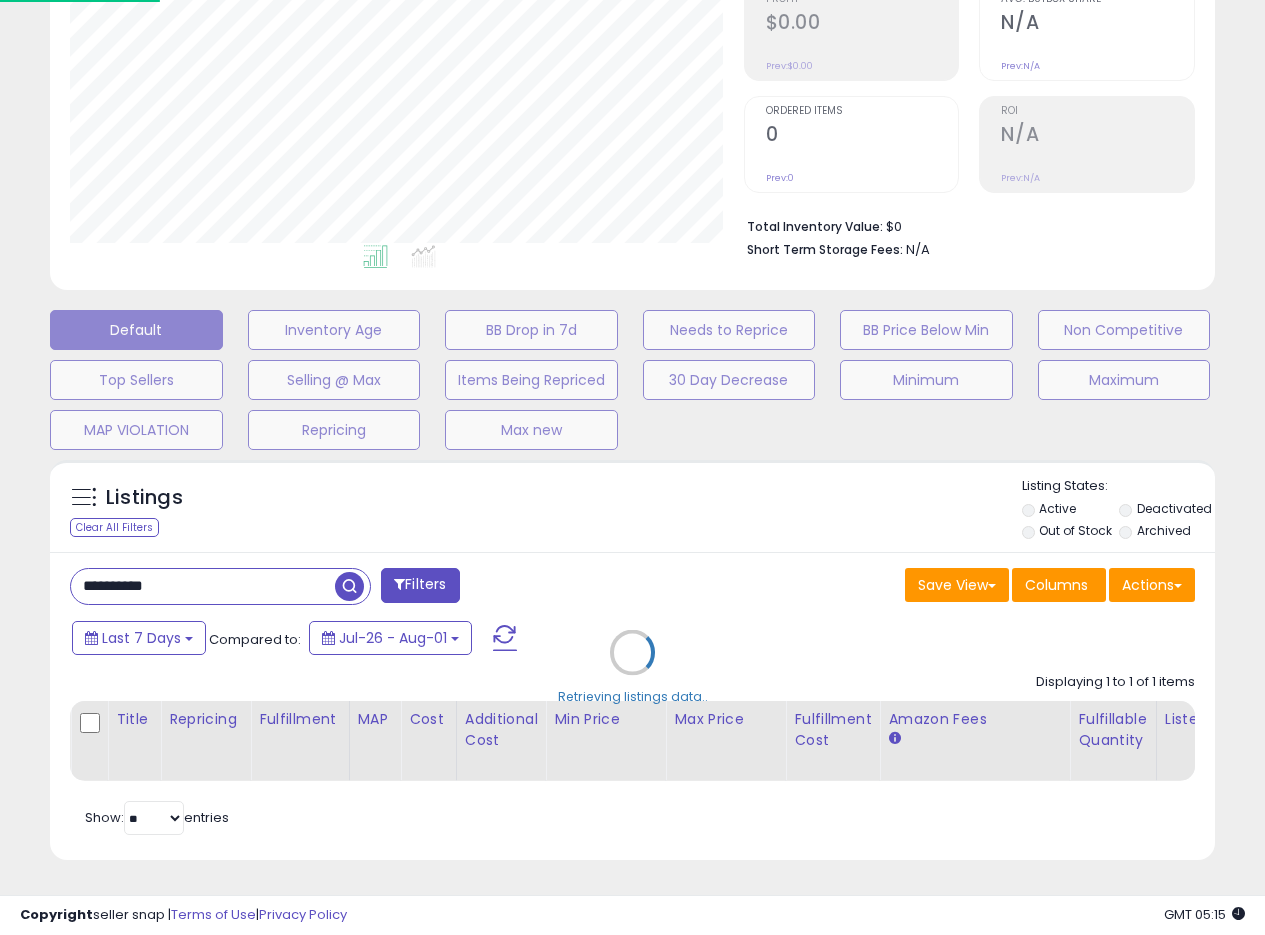 scroll, scrollTop: 999590, scrollLeft: 999317, axis: both 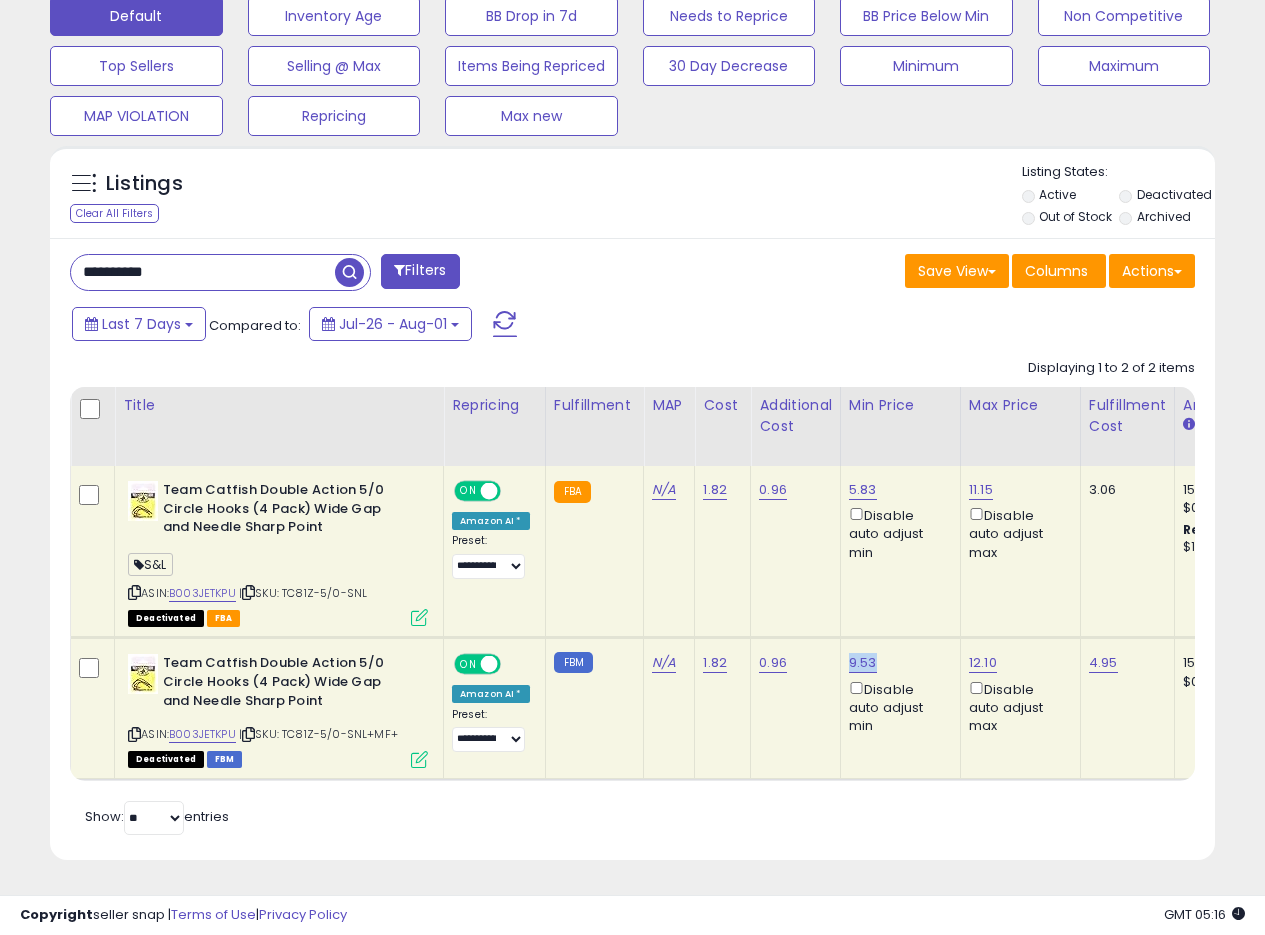 drag, startPoint x: 883, startPoint y: 646, endPoint x: 846, endPoint y: 649, distance: 37.12142 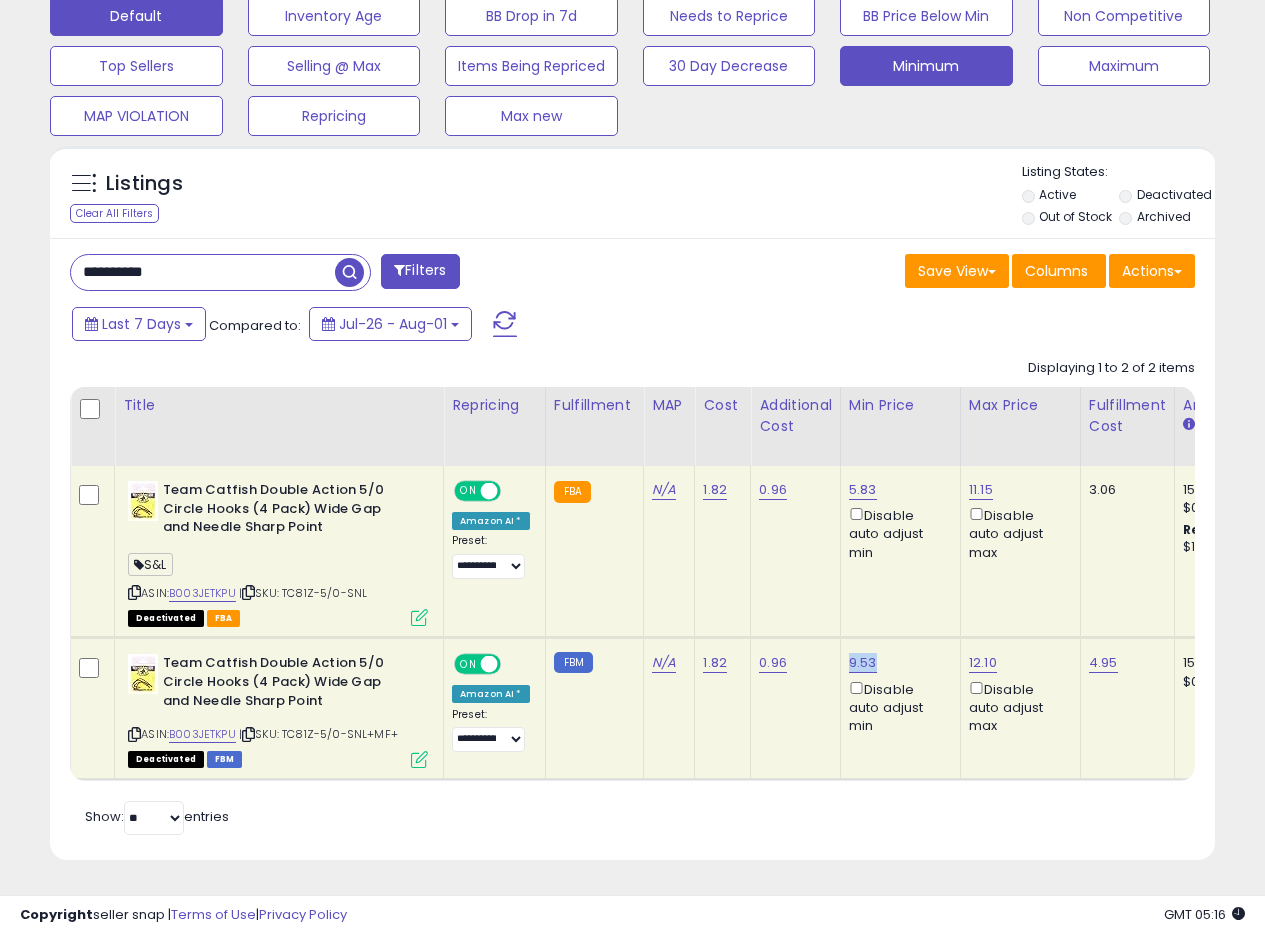 copy on "9.53" 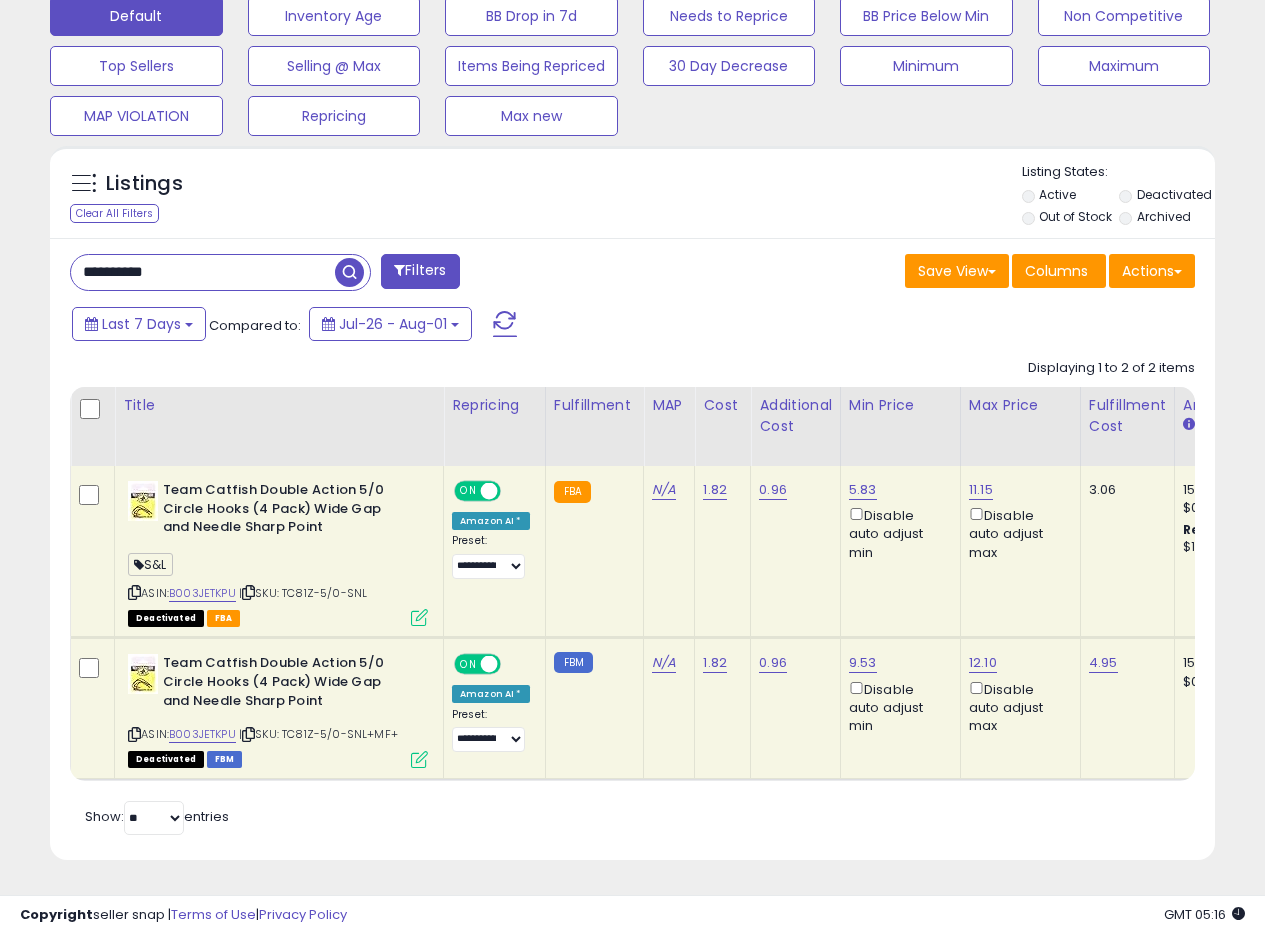 drag, startPoint x: 199, startPoint y: 261, endPoint x: 0, endPoint y: 243, distance: 199.81241 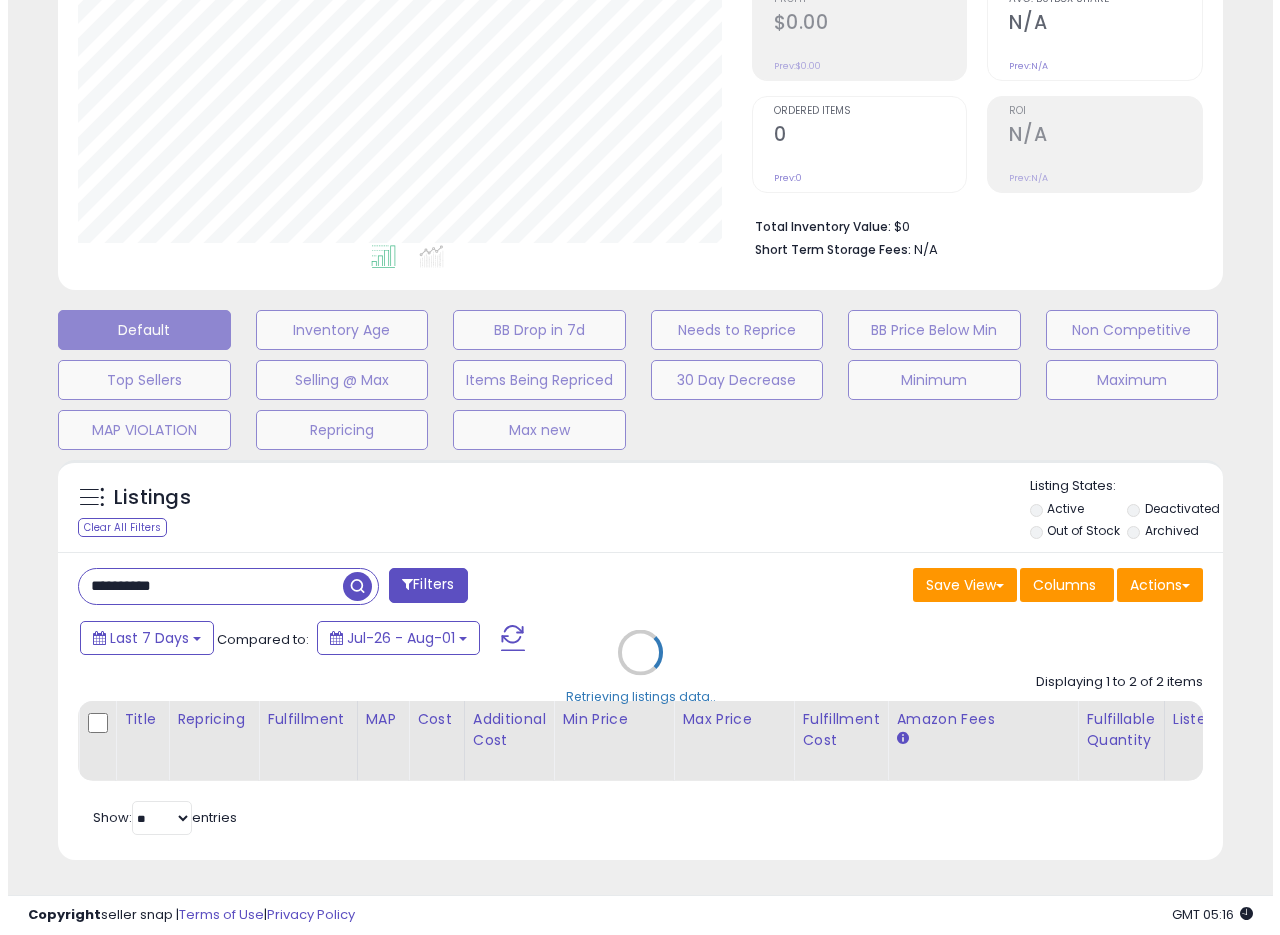 scroll, scrollTop: 335, scrollLeft: 0, axis: vertical 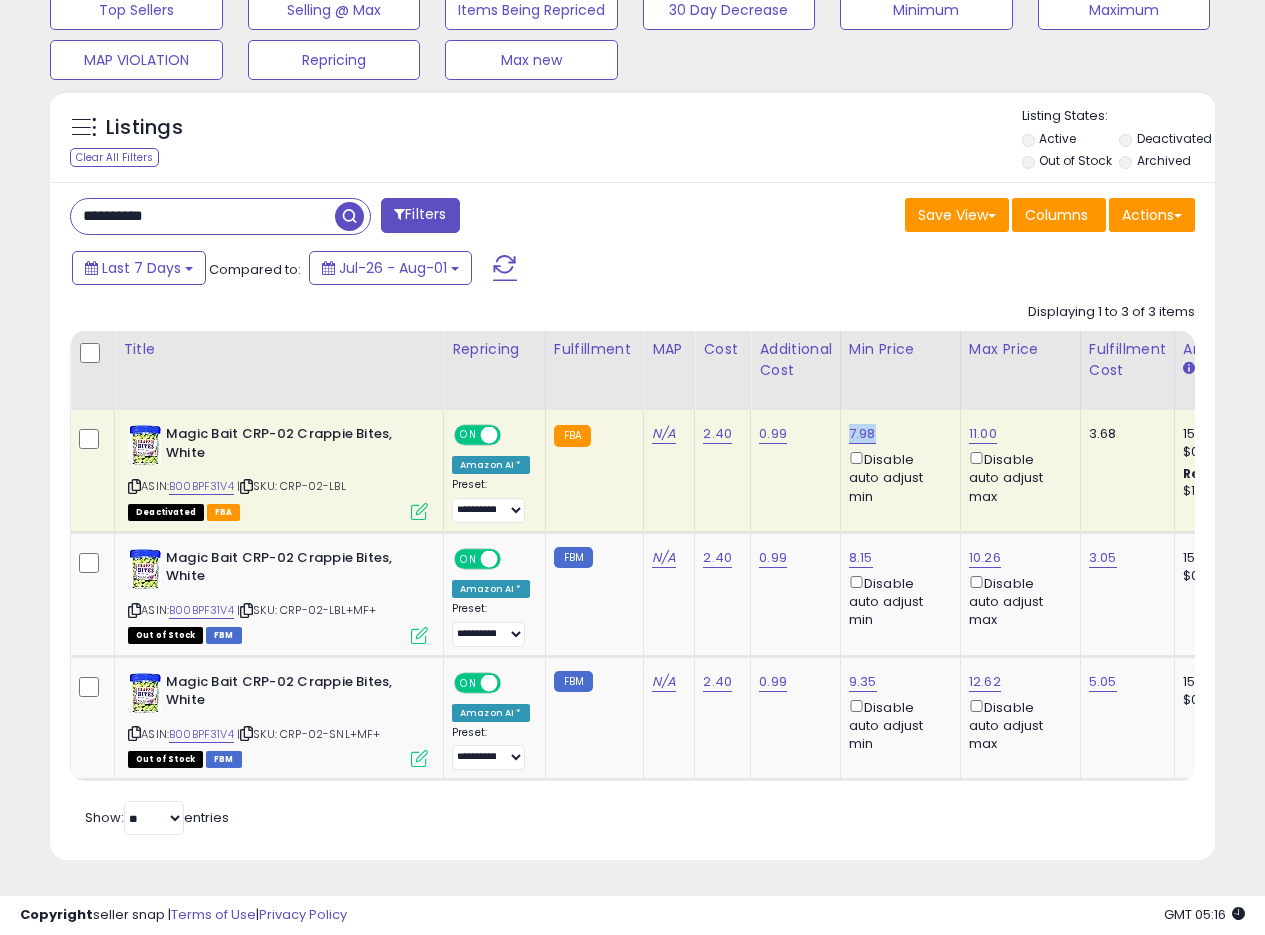 drag, startPoint x: 874, startPoint y: 421, endPoint x: 845, endPoint y: 419, distance: 29.068884 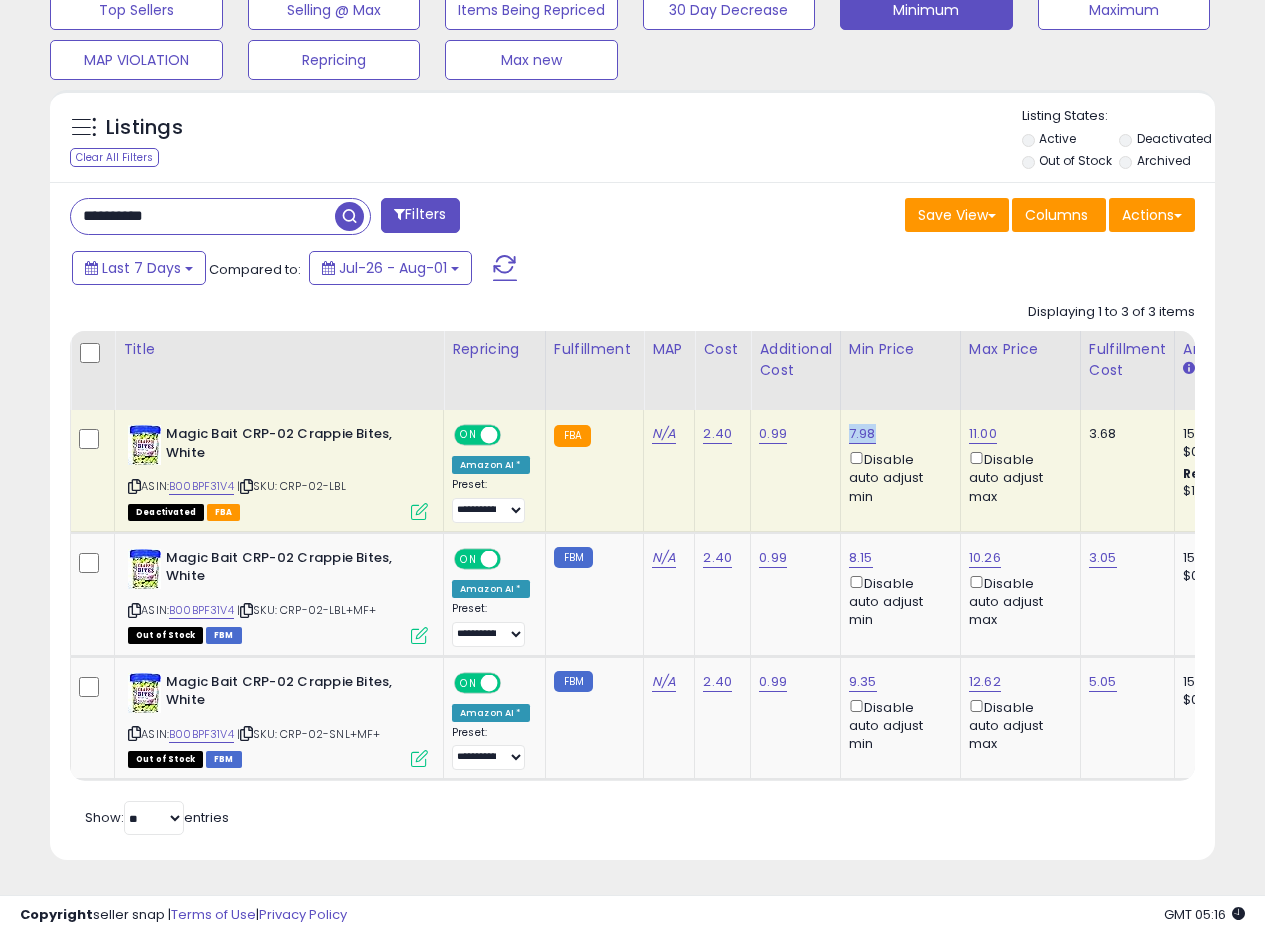 copy on "7.98" 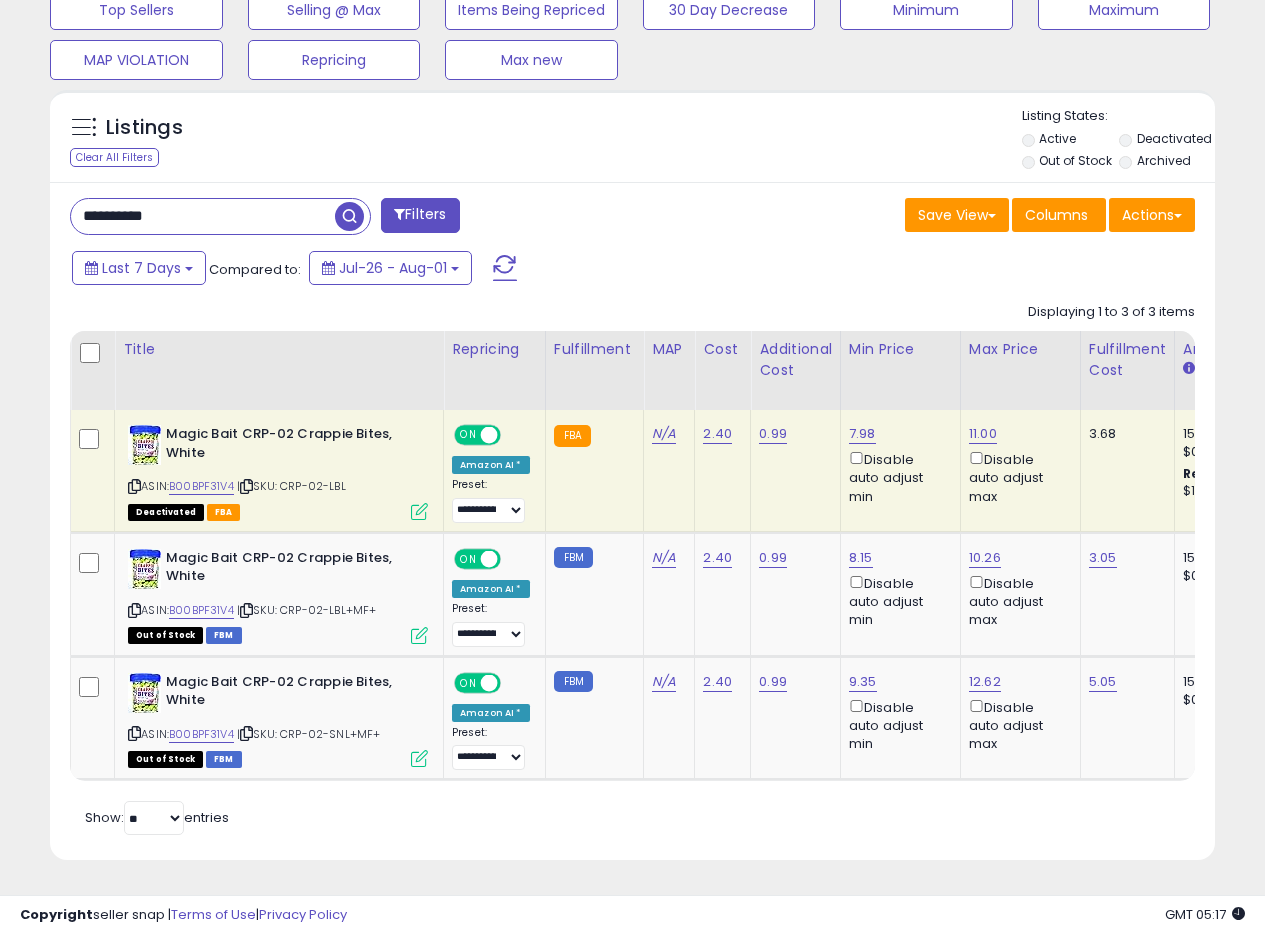 drag, startPoint x: 209, startPoint y: 203, endPoint x: 0, endPoint y: 180, distance: 210.26175 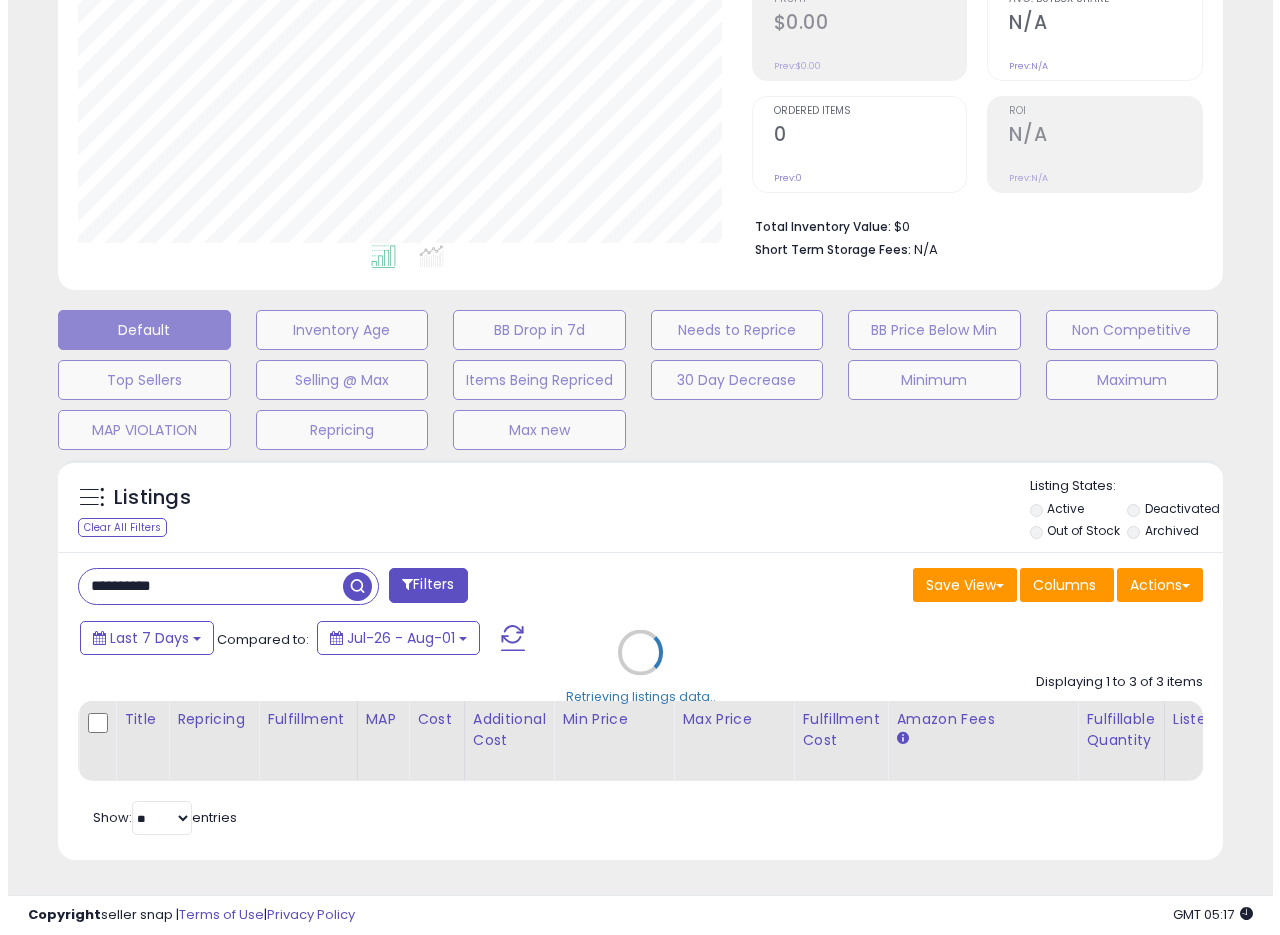 scroll, scrollTop: 335, scrollLeft: 0, axis: vertical 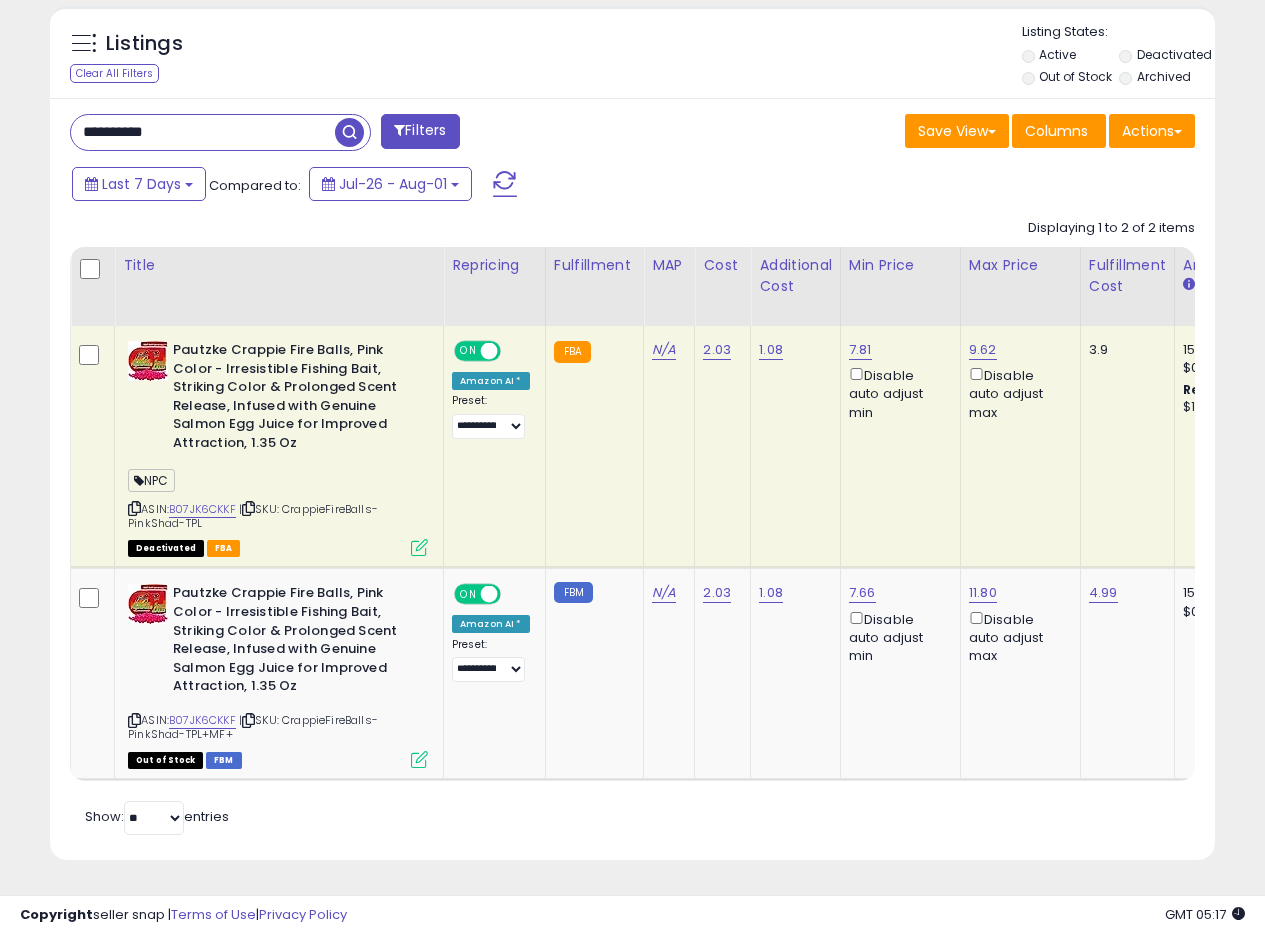 click on "1.08" 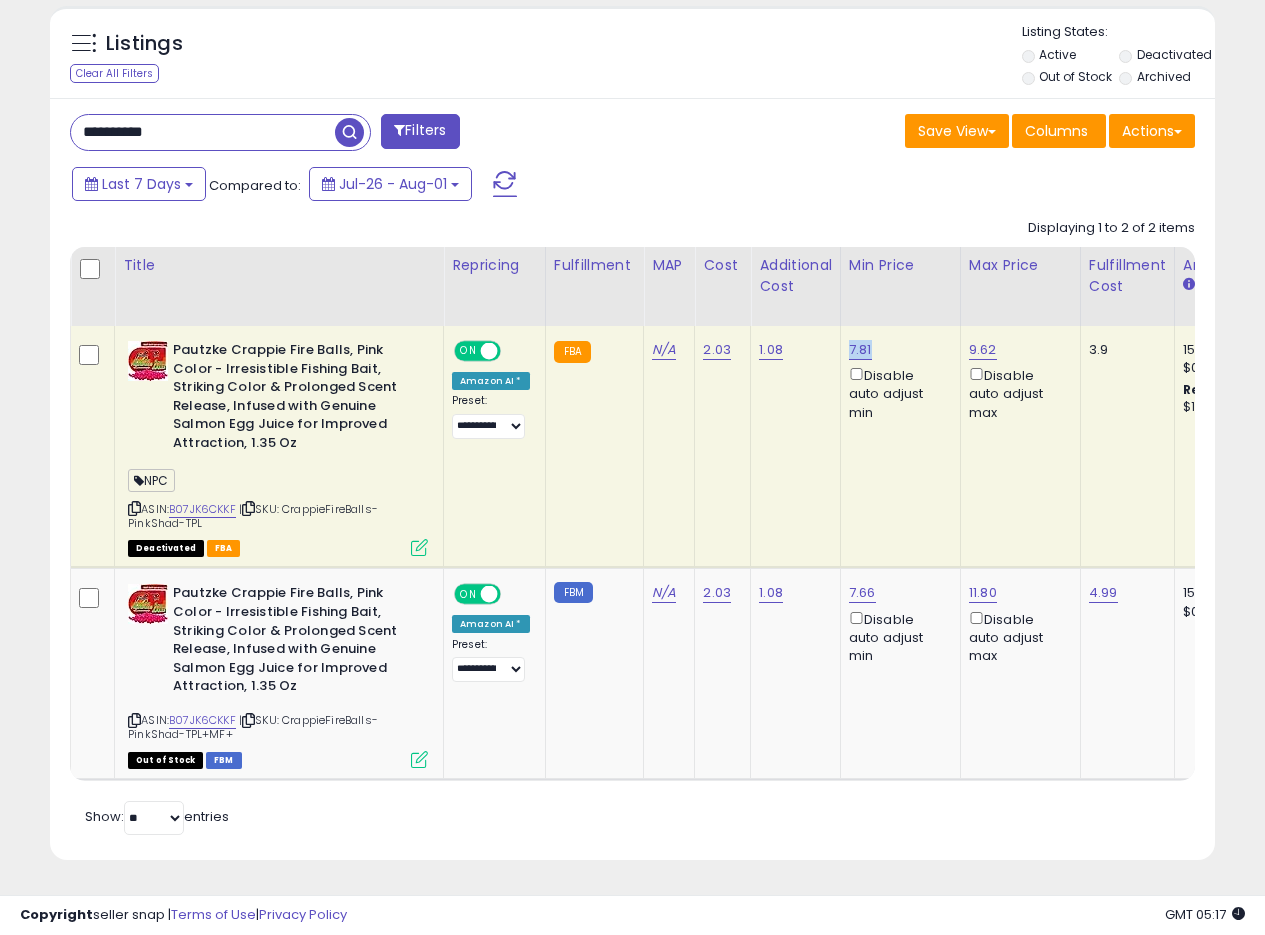 drag, startPoint x: 873, startPoint y: 331, endPoint x: 843, endPoint y: 339, distance: 31.04835 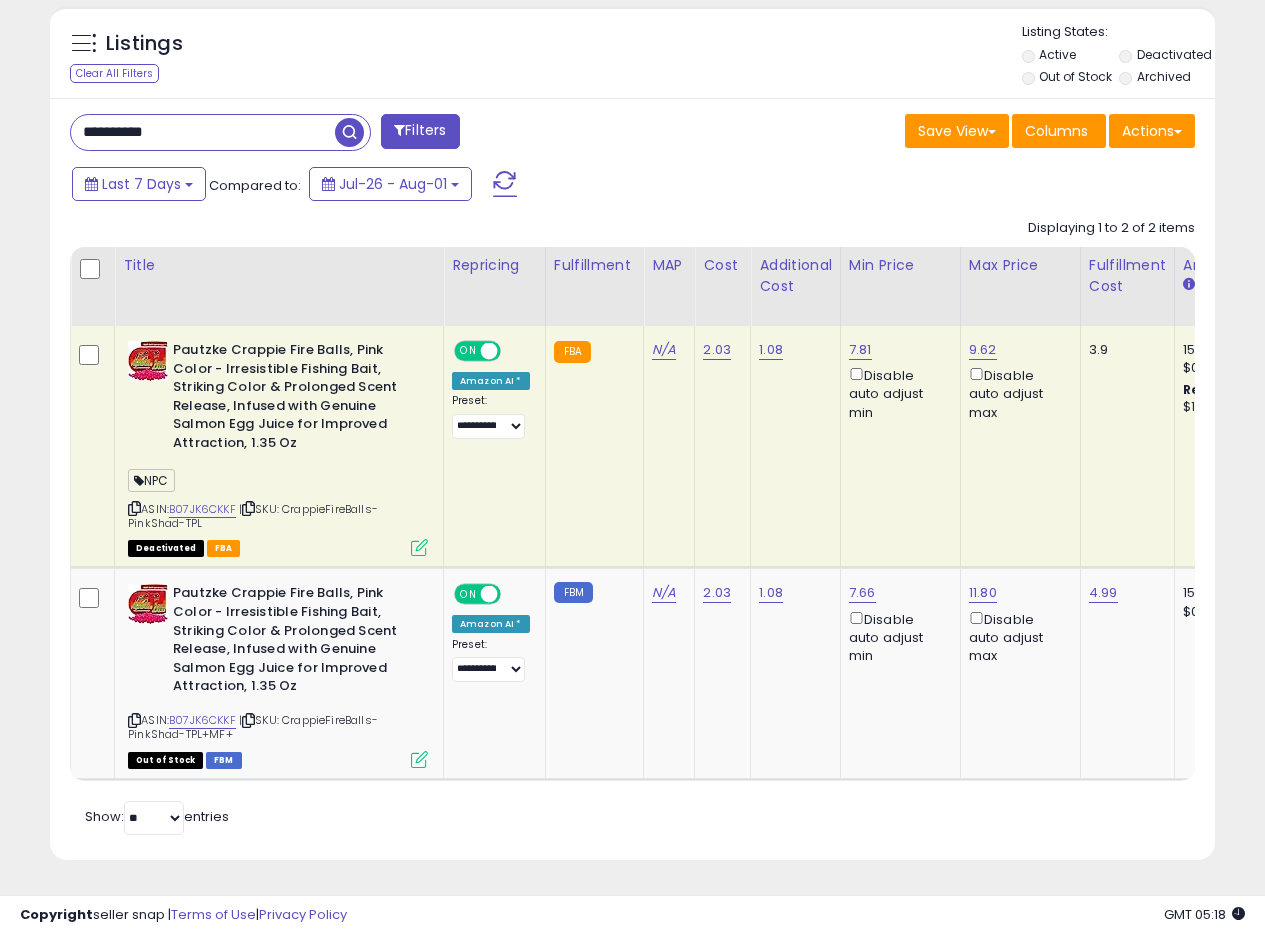 drag, startPoint x: 210, startPoint y: 119, endPoint x: 0, endPoint y: 108, distance: 210.2879 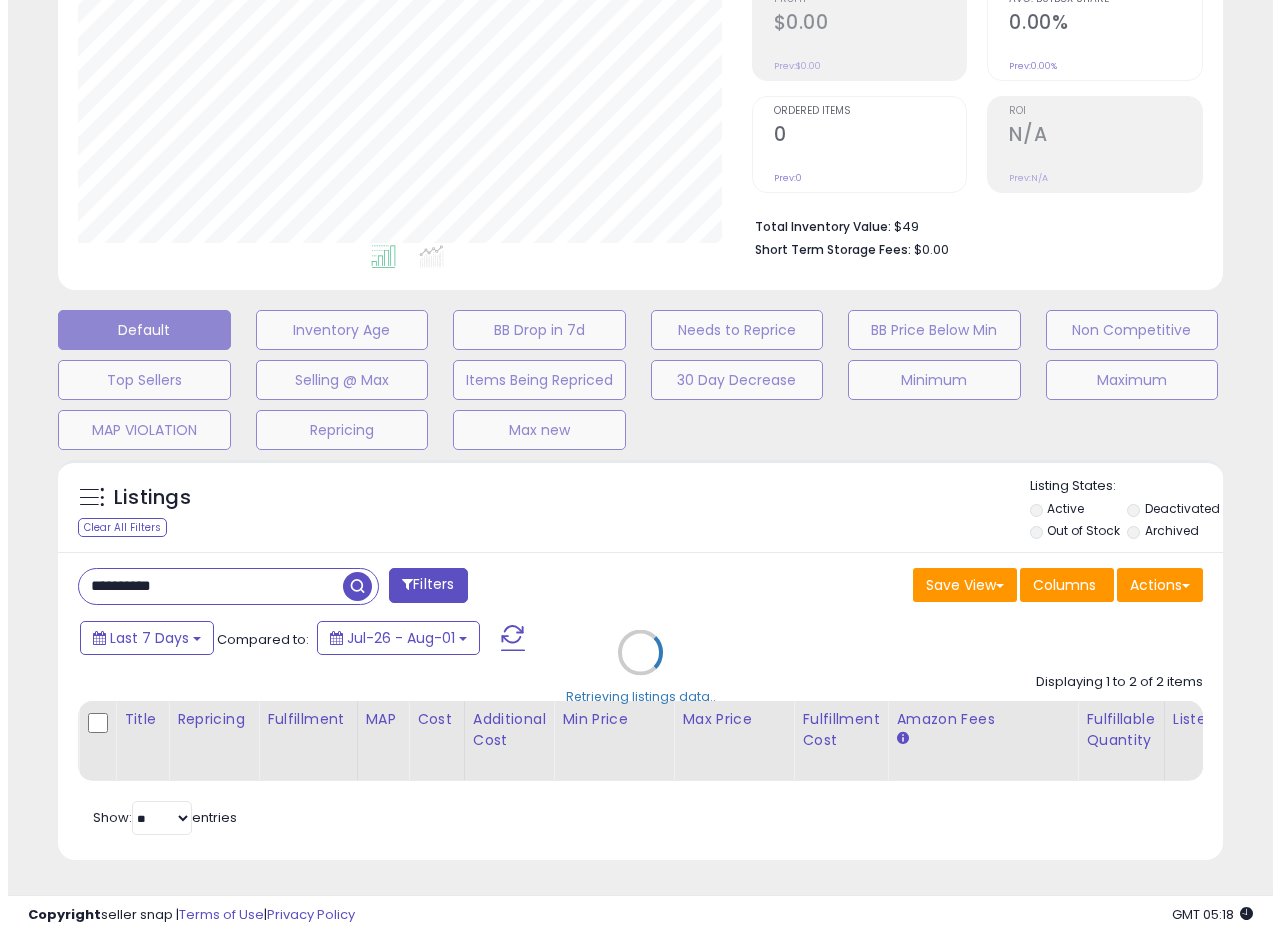 scroll, scrollTop: 335, scrollLeft: 0, axis: vertical 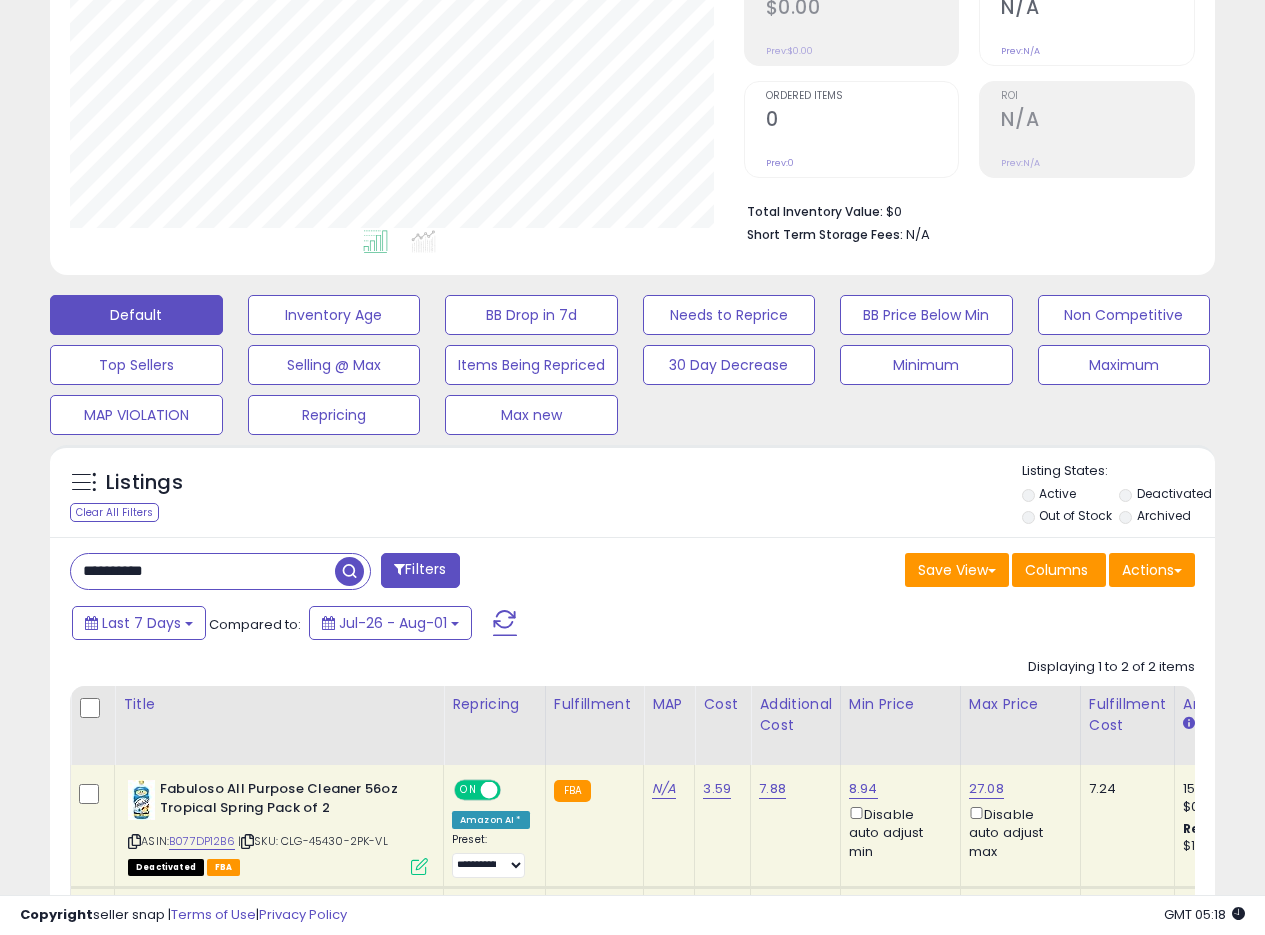 drag, startPoint x: 220, startPoint y: 564, endPoint x: 0, endPoint y: 544, distance: 220.90723 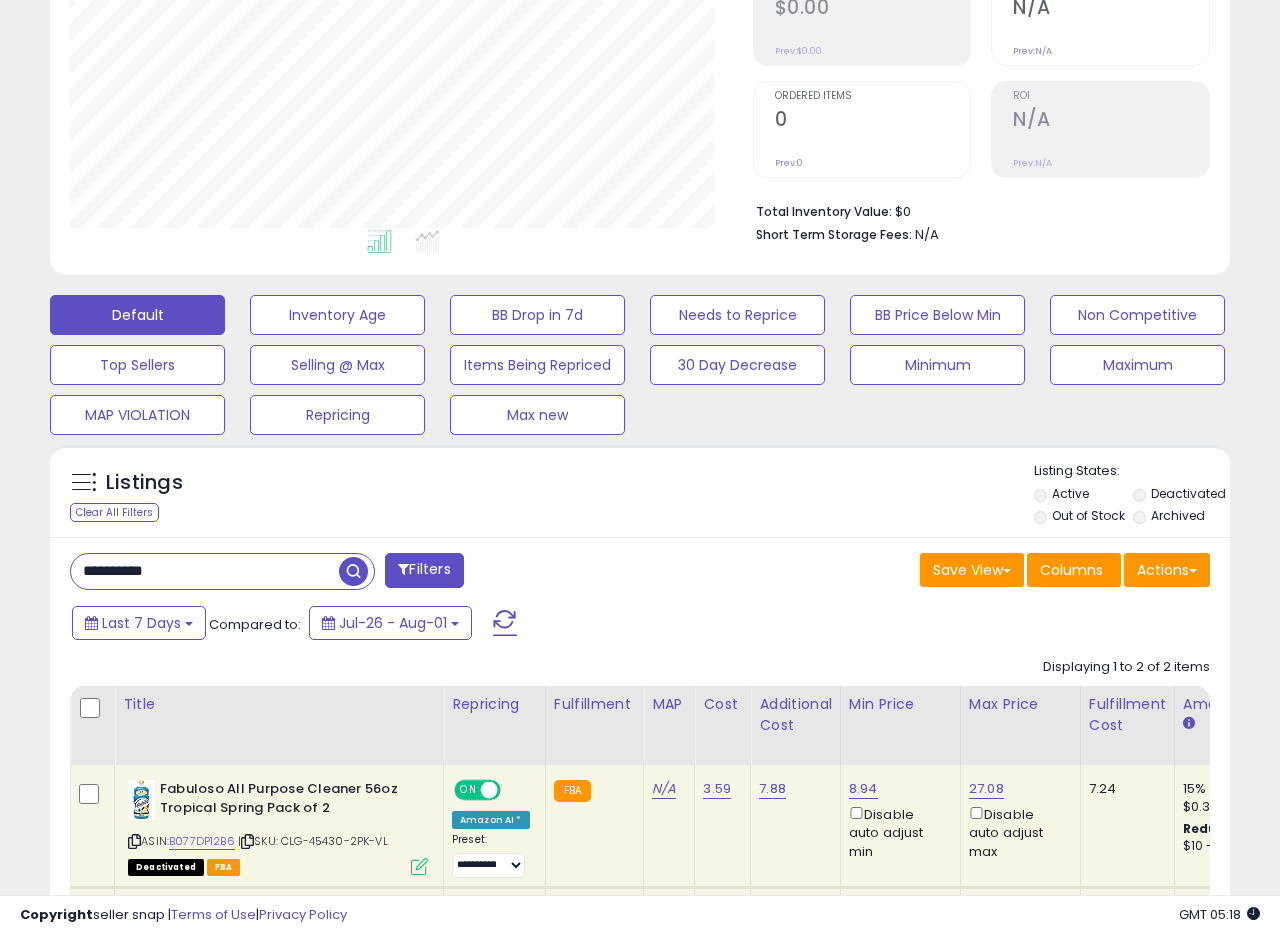scroll, scrollTop: 999590, scrollLeft: 999317, axis: both 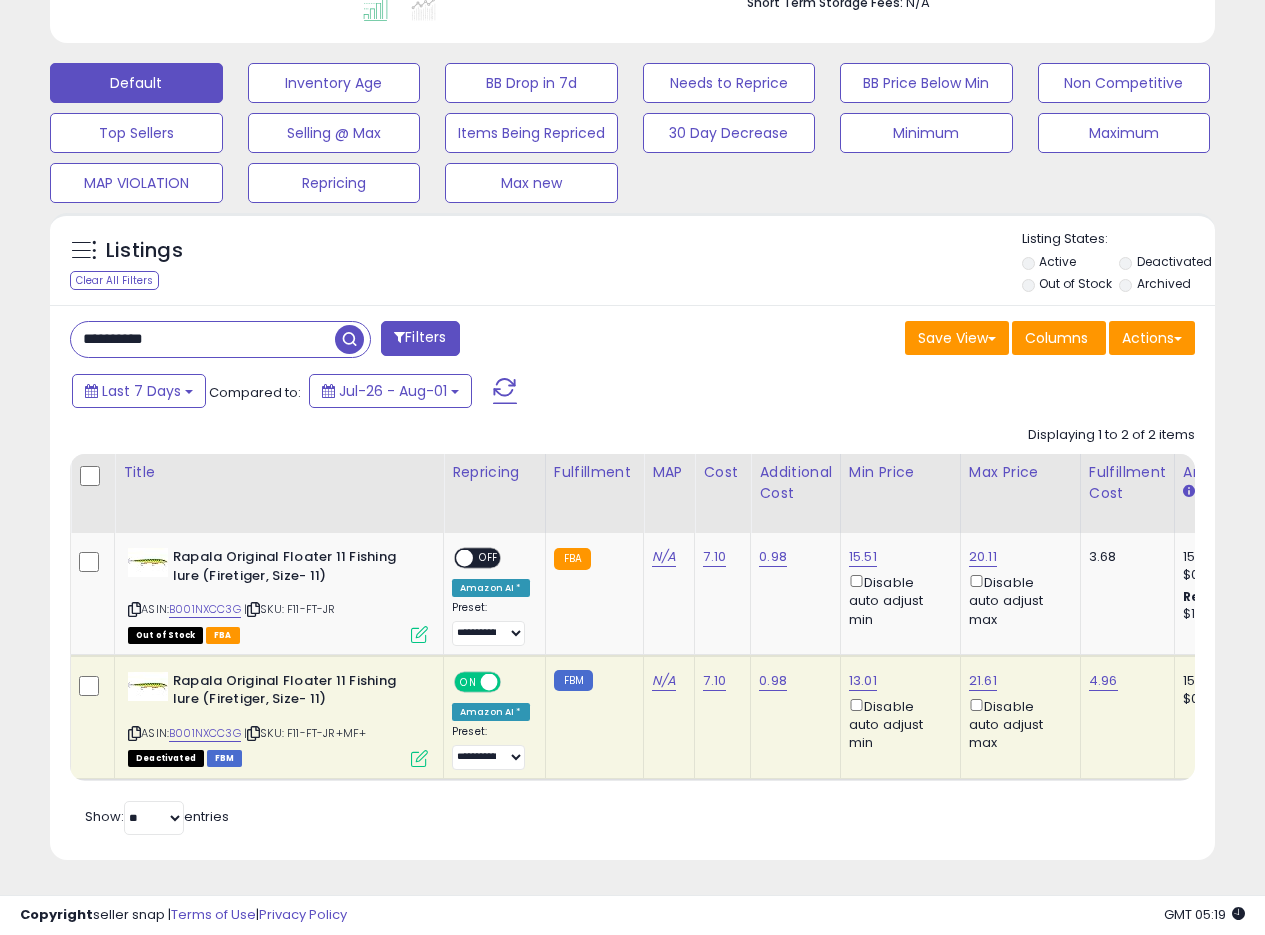 drag, startPoint x: 210, startPoint y: 327, endPoint x: 0, endPoint y: 315, distance: 210.34258 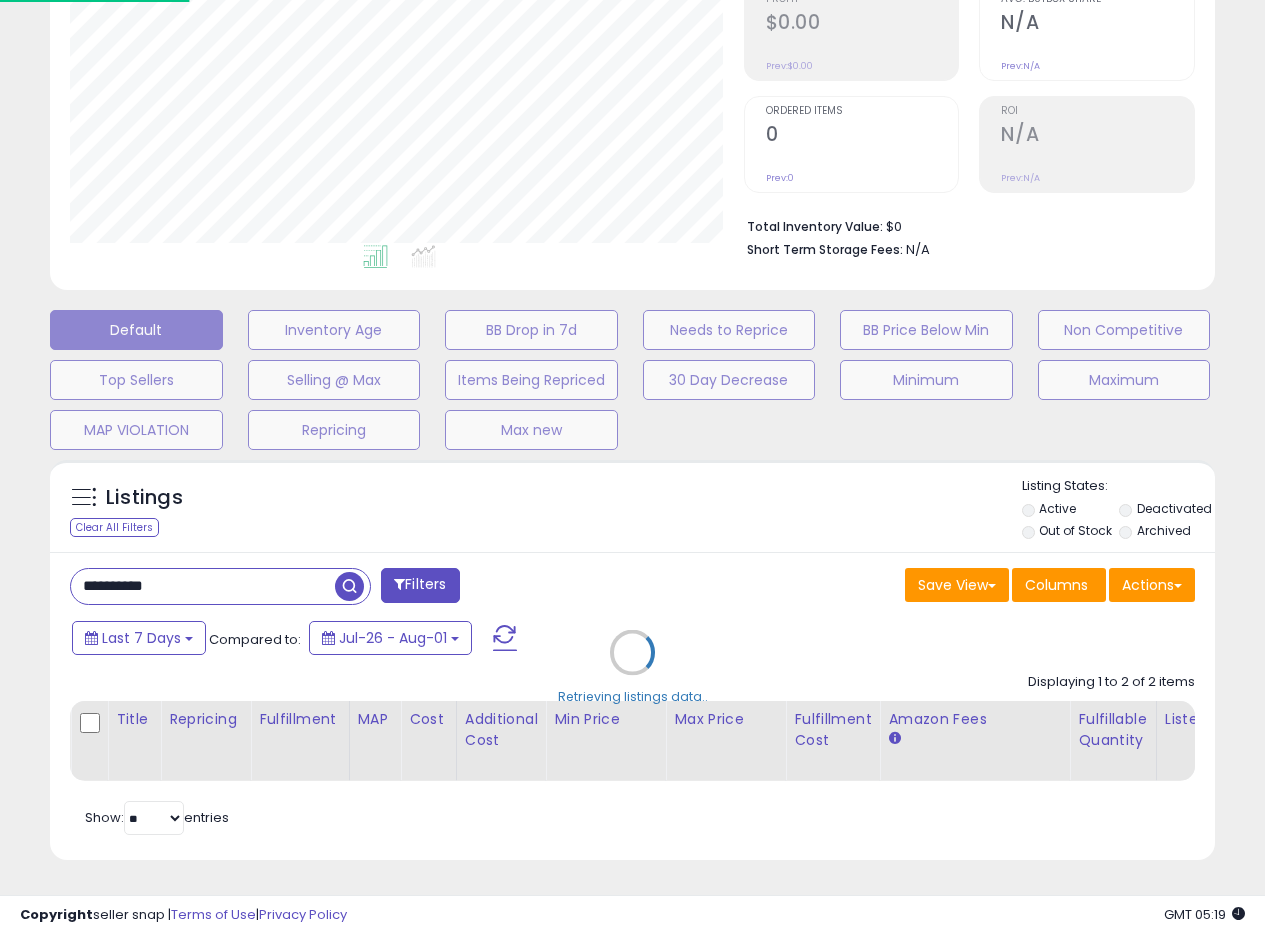scroll, scrollTop: 999590, scrollLeft: 999317, axis: both 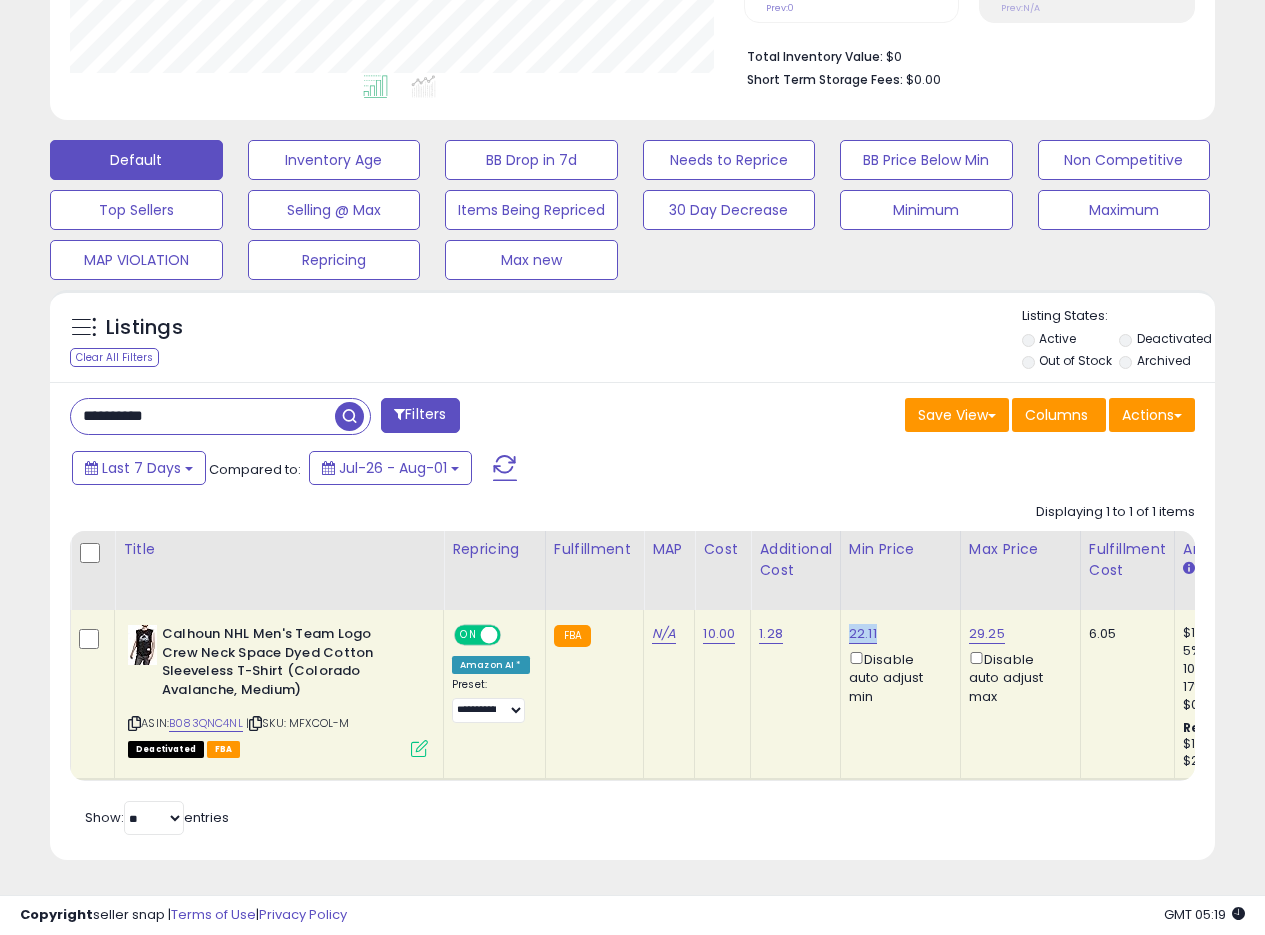 drag, startPoint x: 878, startPoint y: 613, endPoint x: 846, endPoint y: 618, distance: 32.38827 